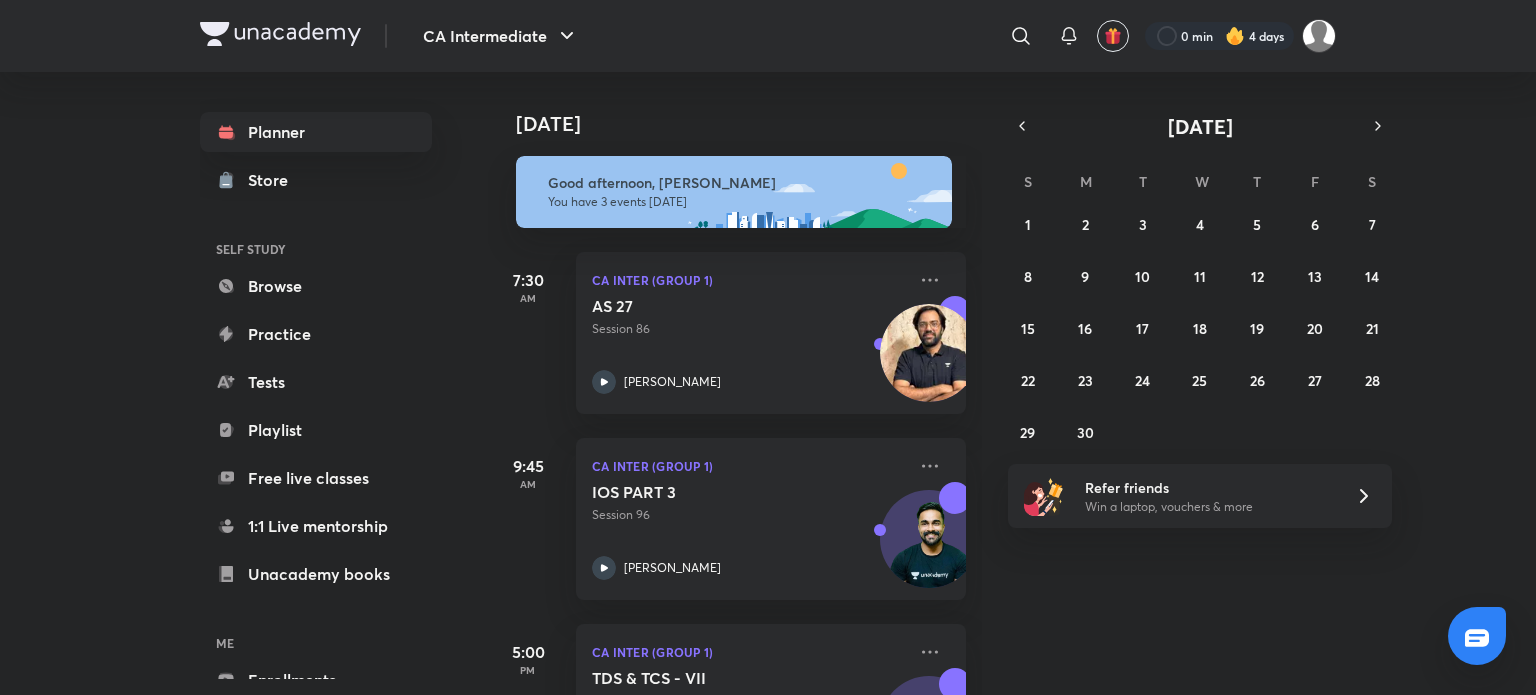 scroll, scrollTop: 0, scrollLeft: 0, axis: both 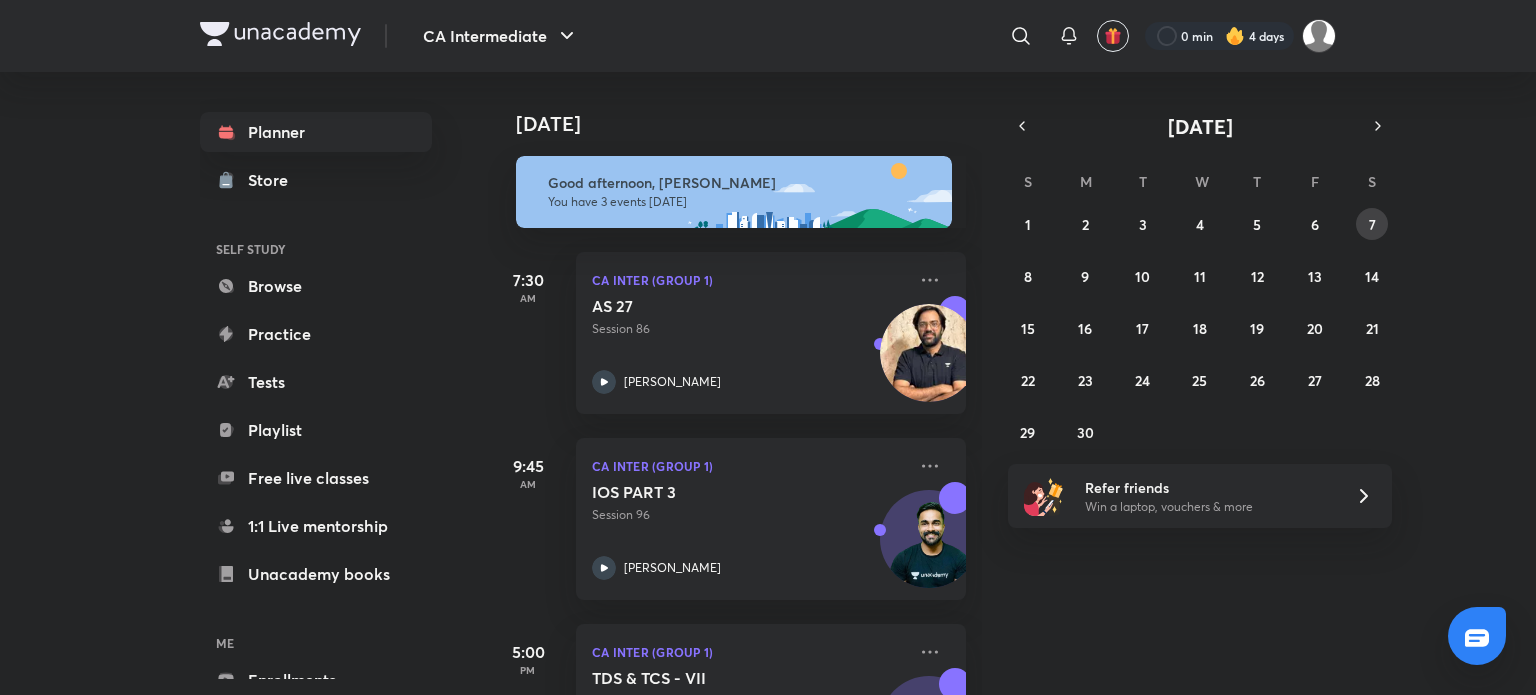 click on "7" at bounding box center (1372, 224) 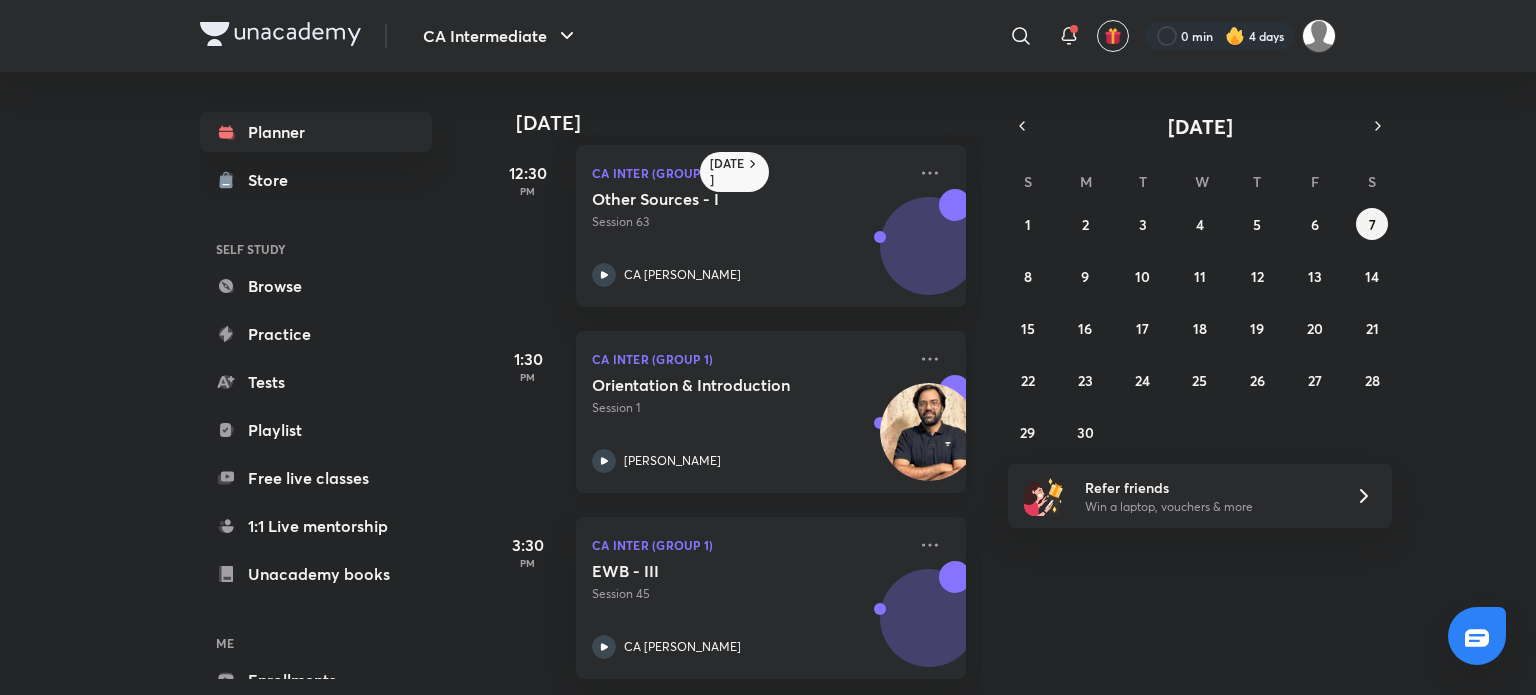 scroll, scrollTop: 960, scrollLeft: 0, axis: vertical 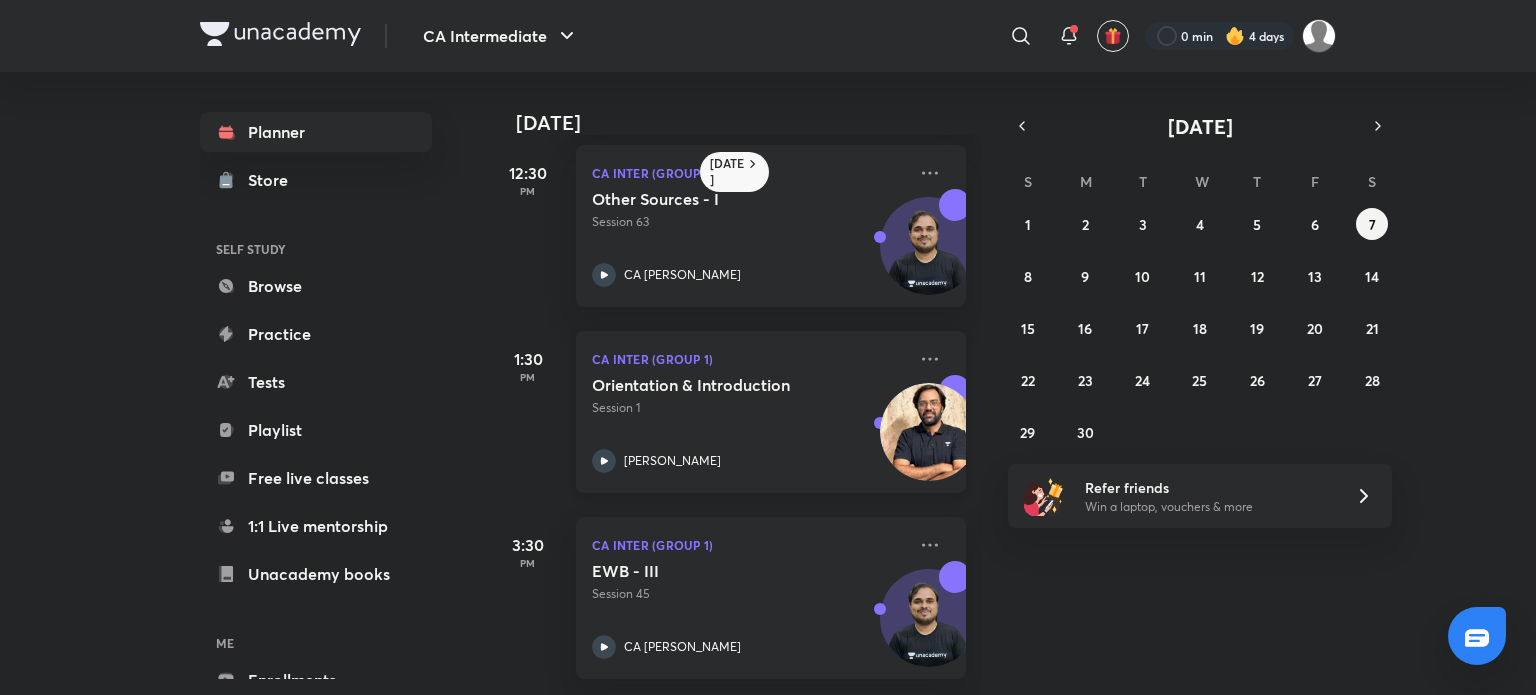 click 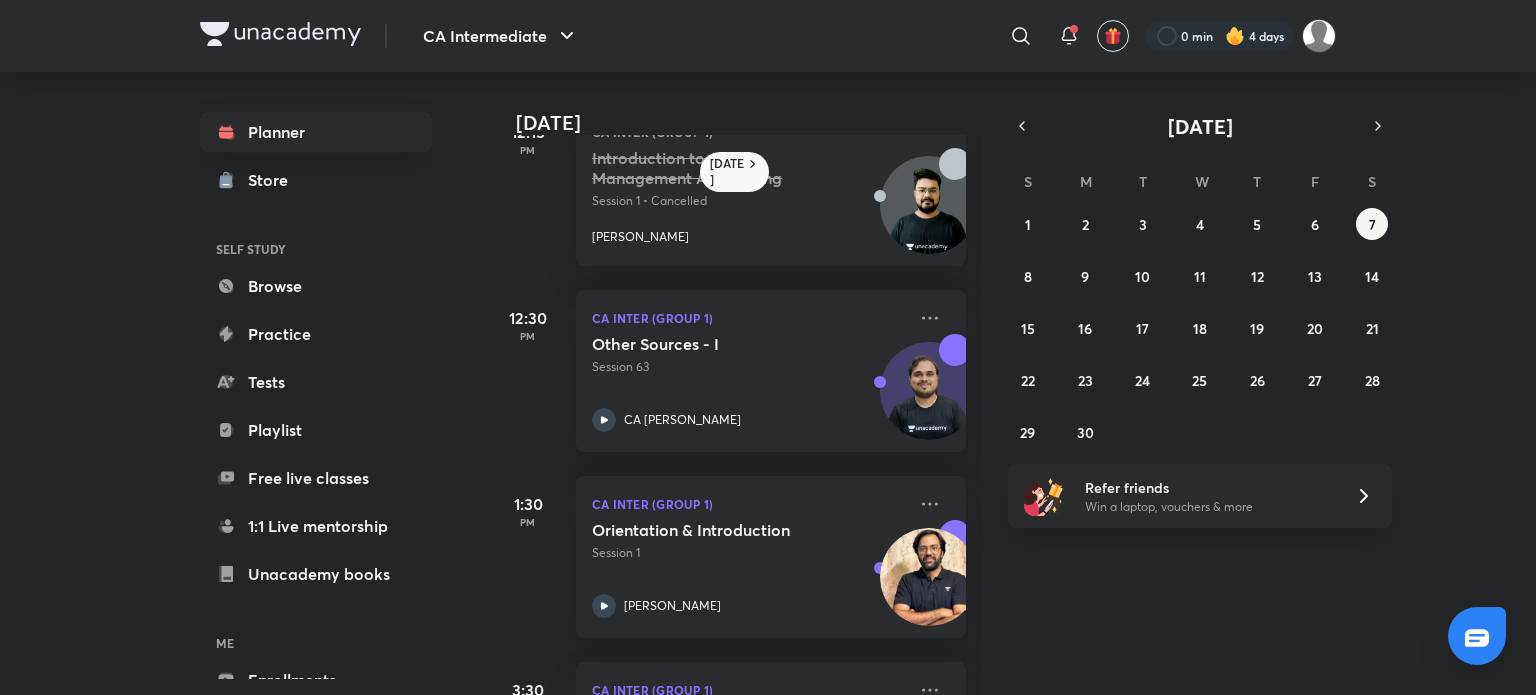 scroll, scrollTop: 960, scrollLeft: 0, axis: vertical 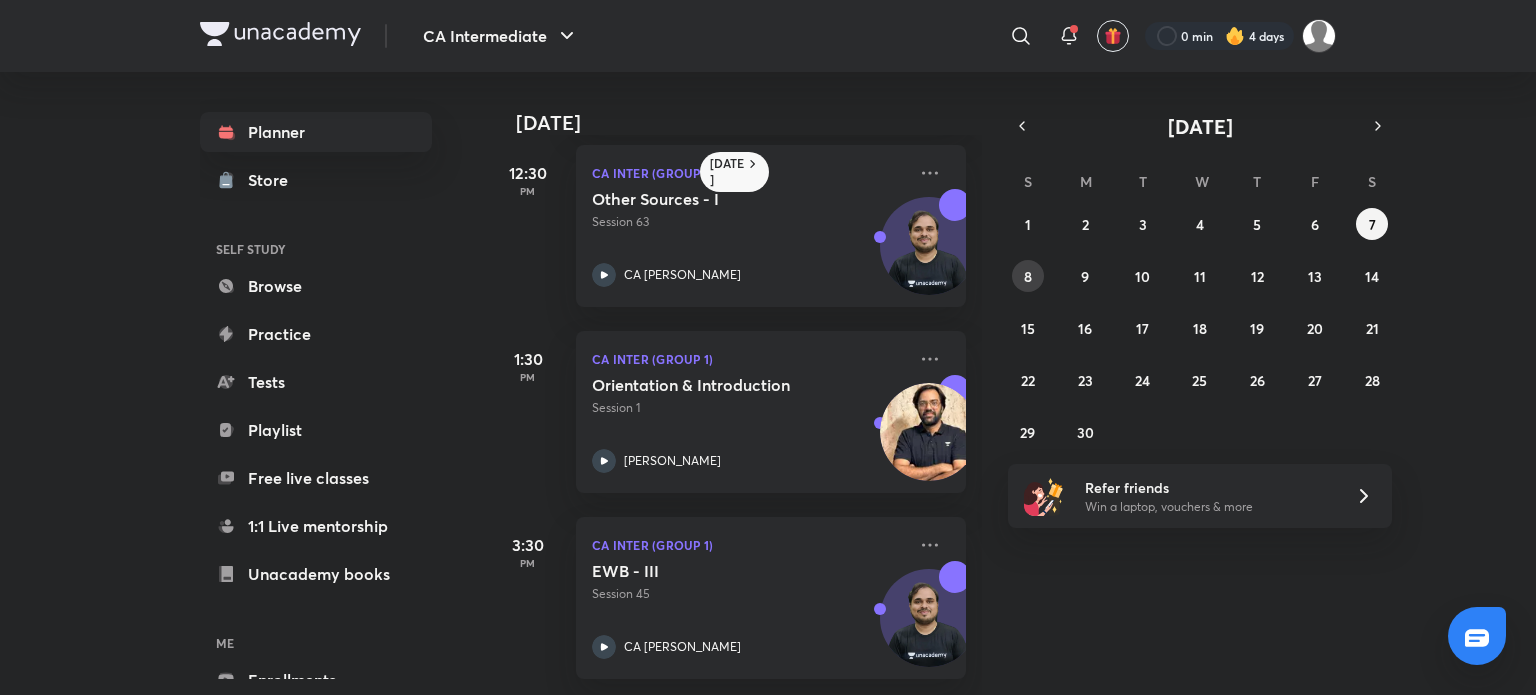 click on "8" at bounding box center (1028, 276) 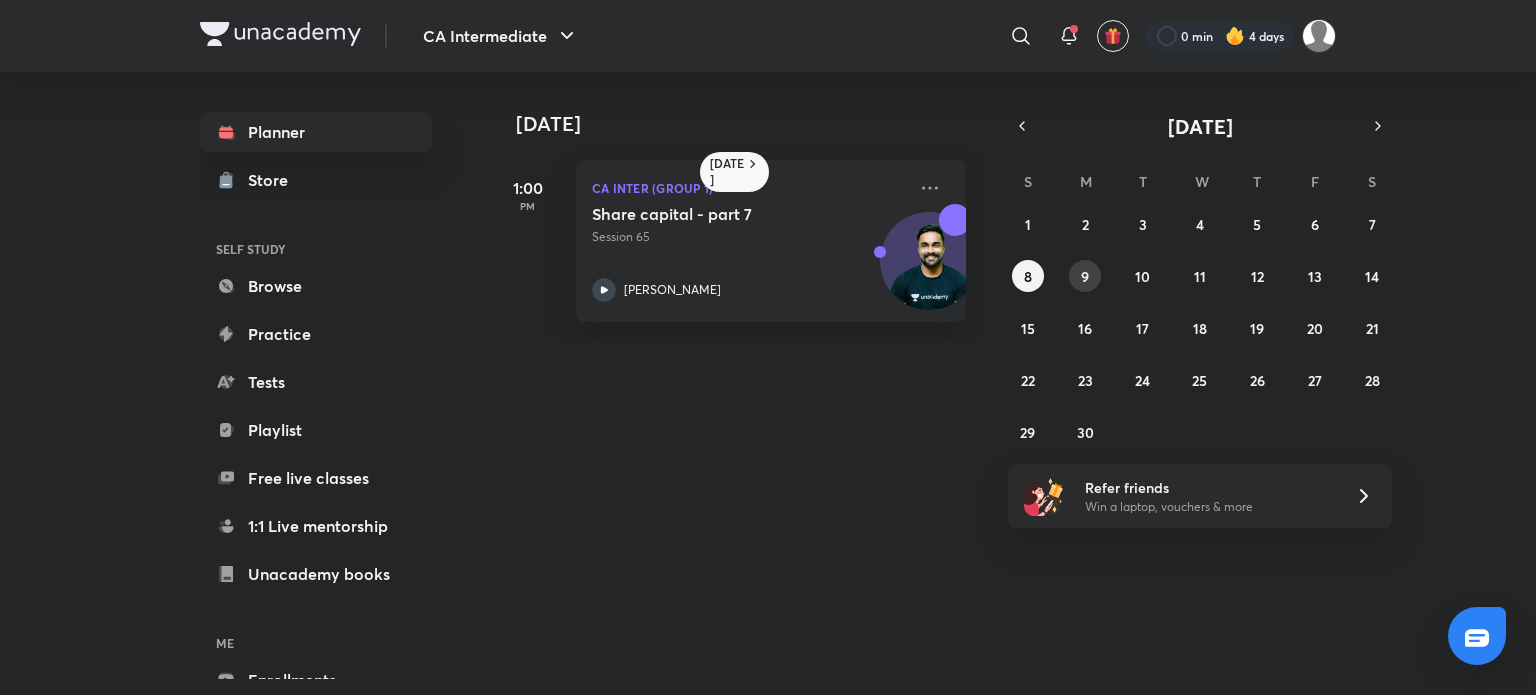 click on "9" at bounding box center [1085, 276] 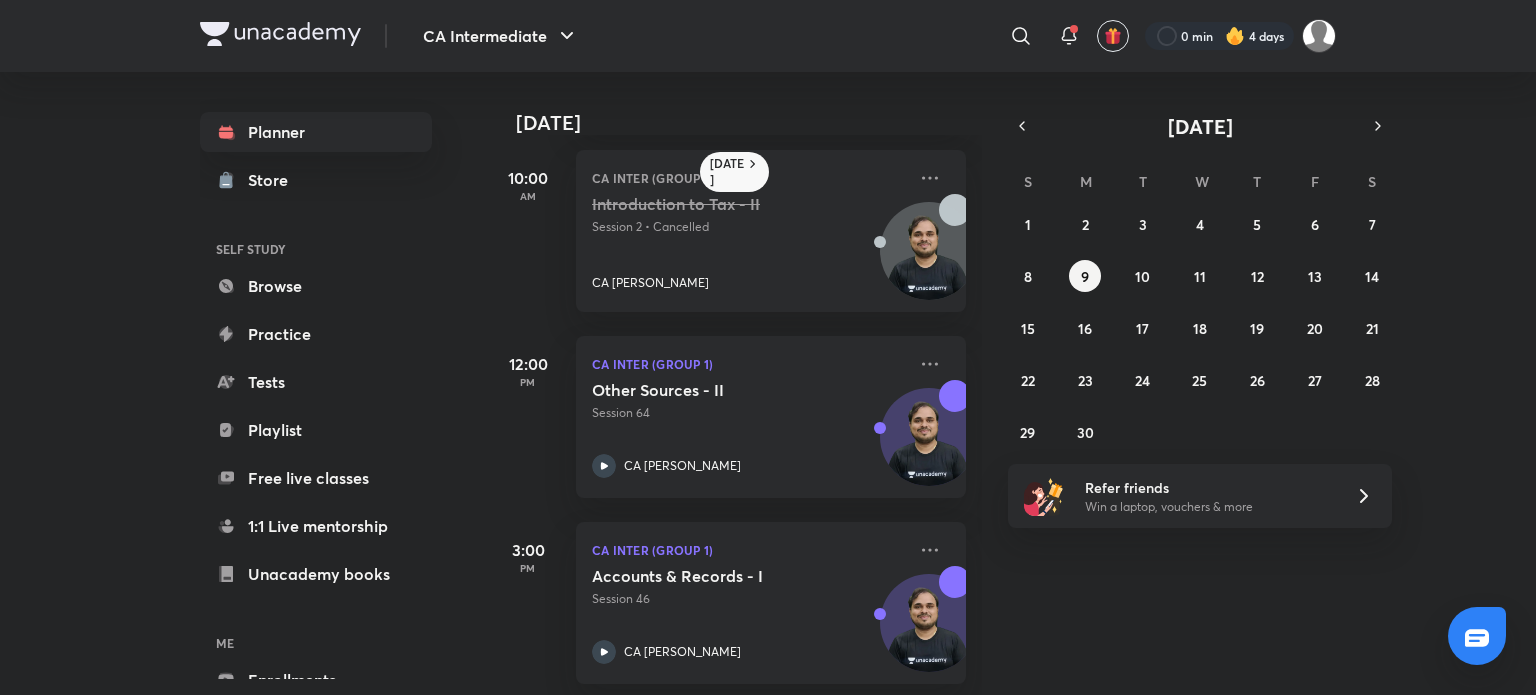 scroll, scrollTop: 588, scrollLeft: 0, axis: vertical 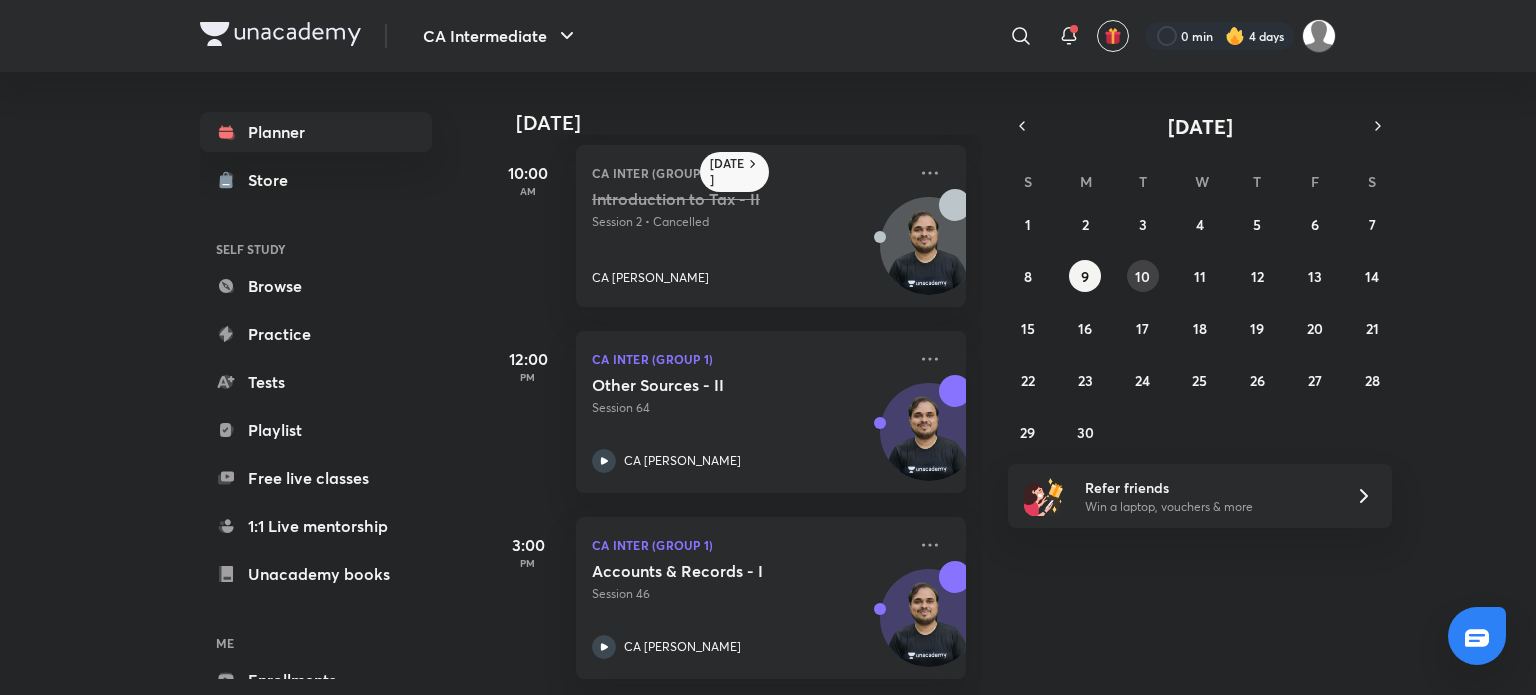 click on "10" at bounding box center [1142, 276] 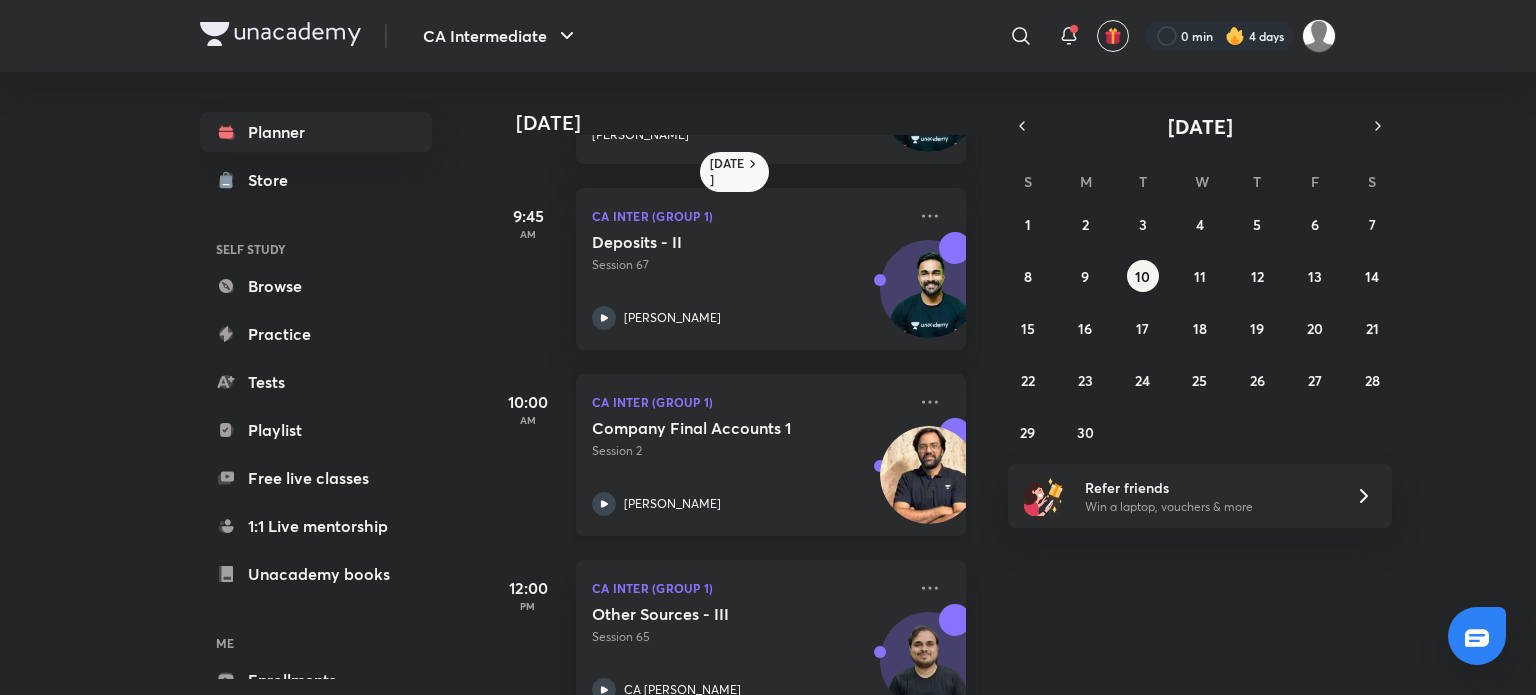 scroll, scrollTop: 400, scrollLeft: 0, axis: vertical 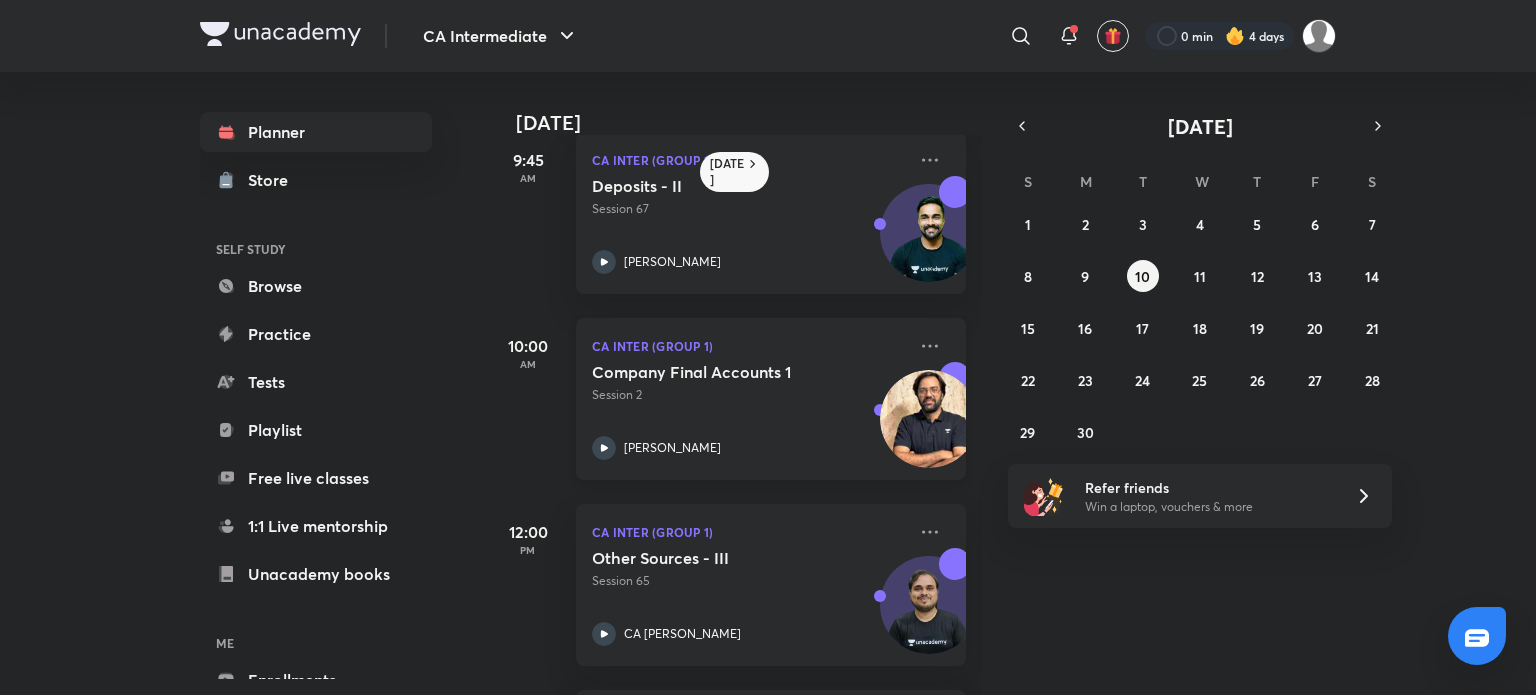 click on "[PERSON_NAME]" at bounding box center [749, 448] 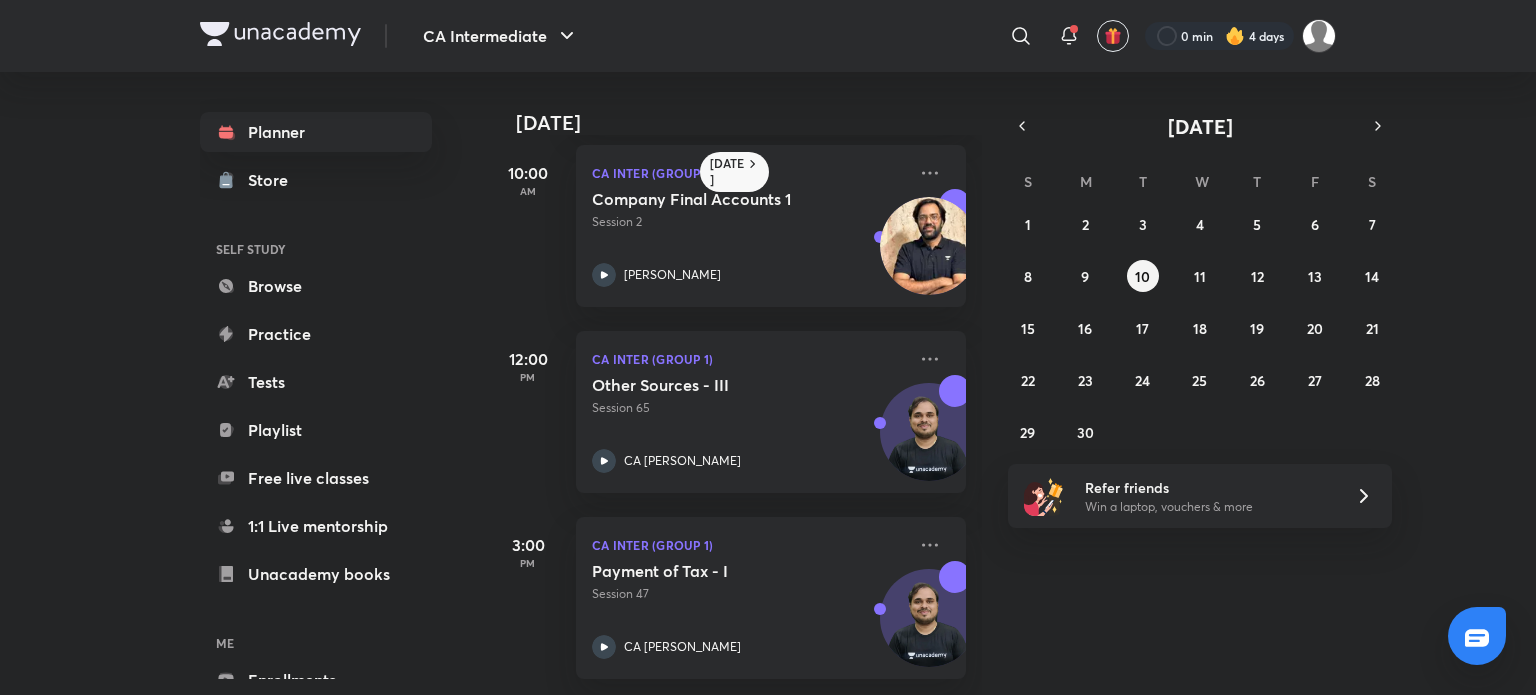scroll, scrollTop: 588, scrollLeft: 0, axis: vertical 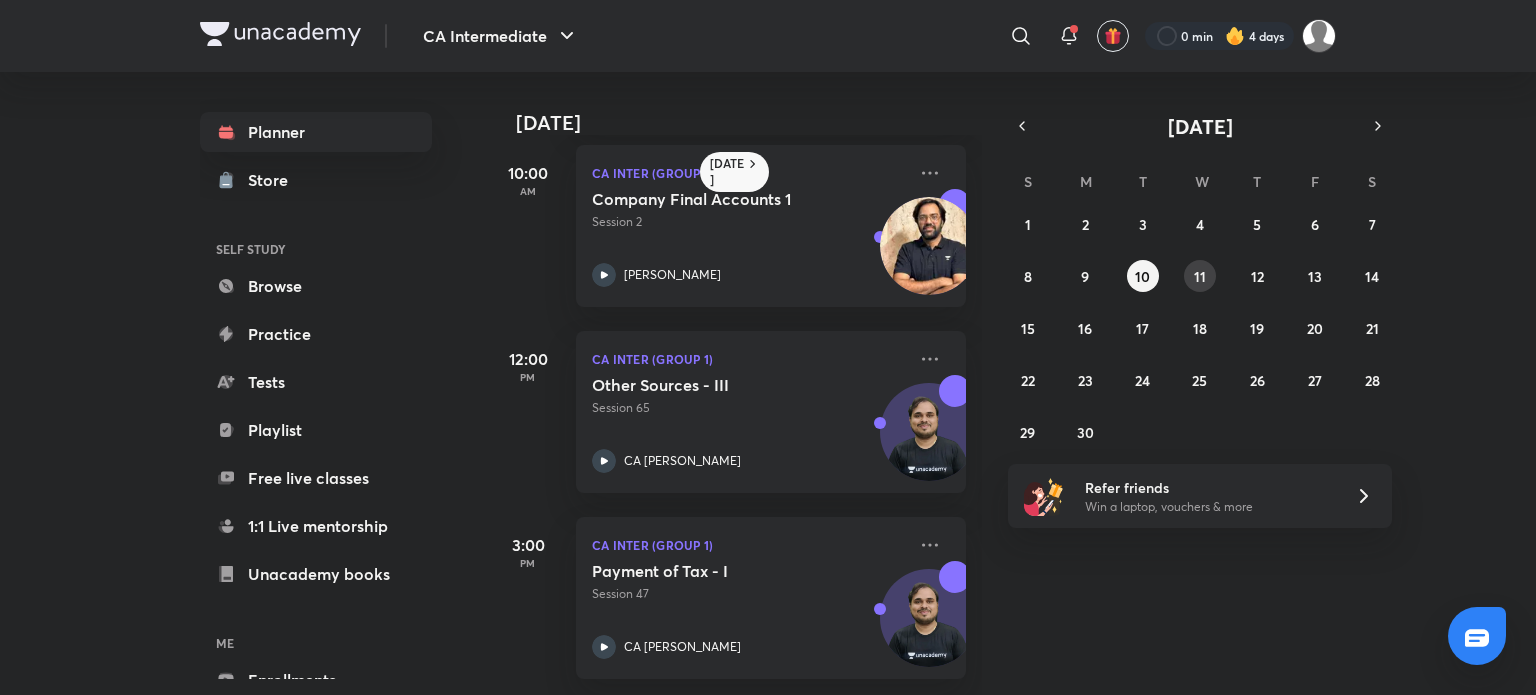 click on "11" at bounding box center (1200, 276) 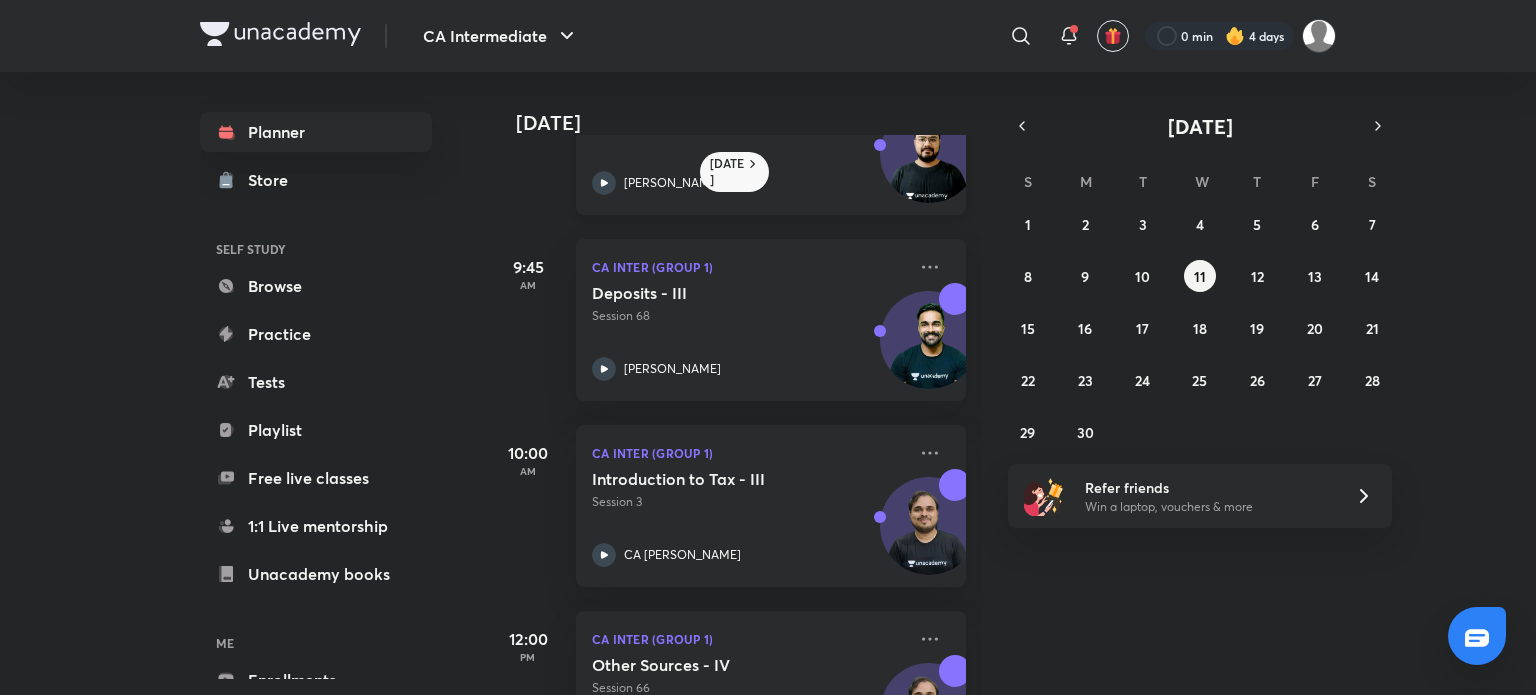 scroll, scrollTop: 533, scrollLeft: 0, axis: vertical 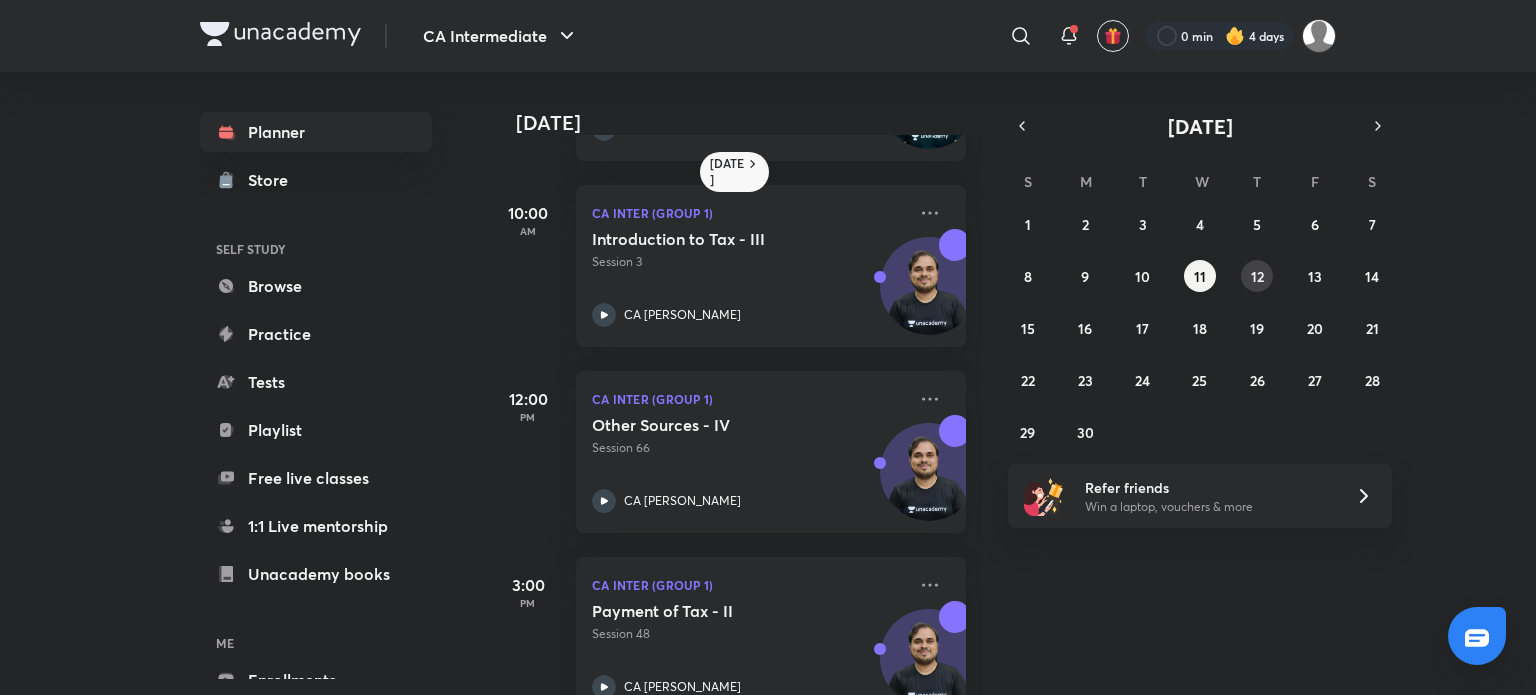 click on "12" at bounding box center (1257, 276) 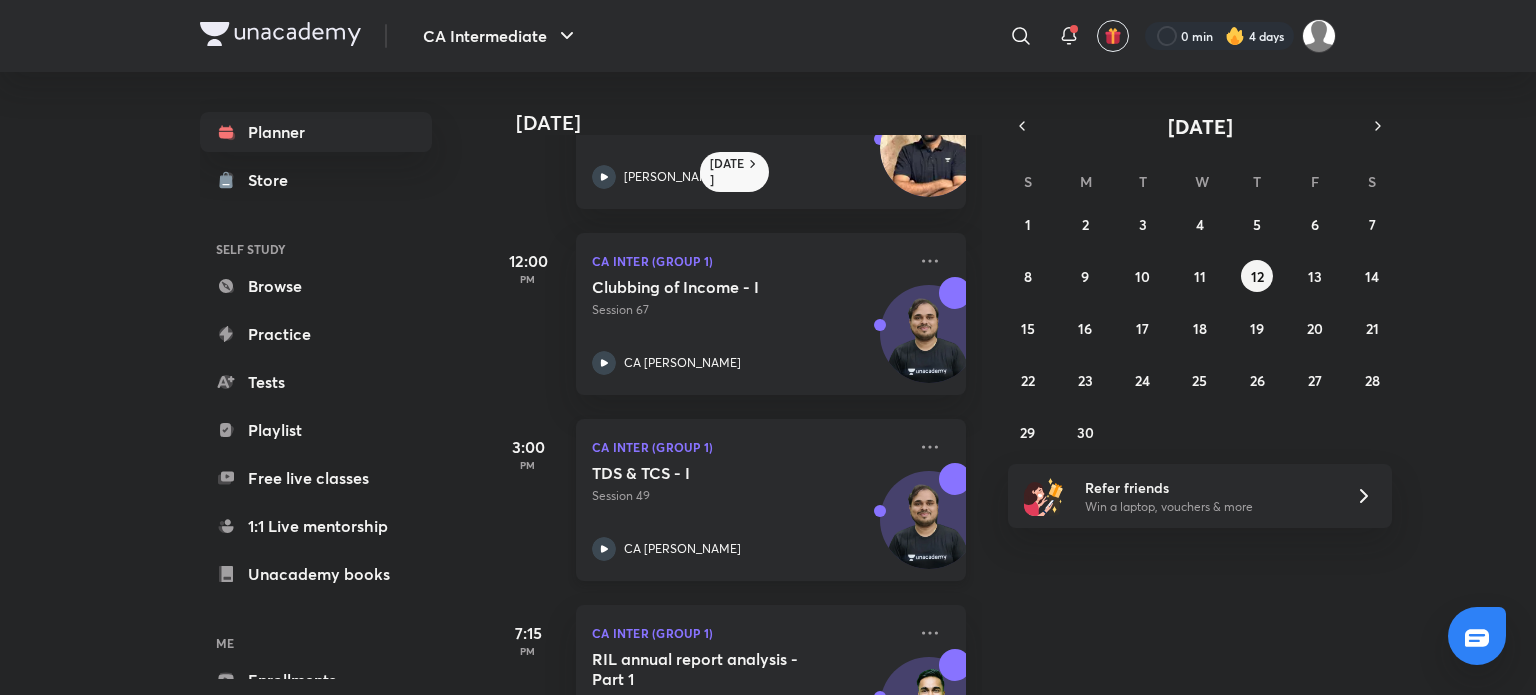 scroll, scrollTop: 321, scrollLeft: 0, axis: vertical 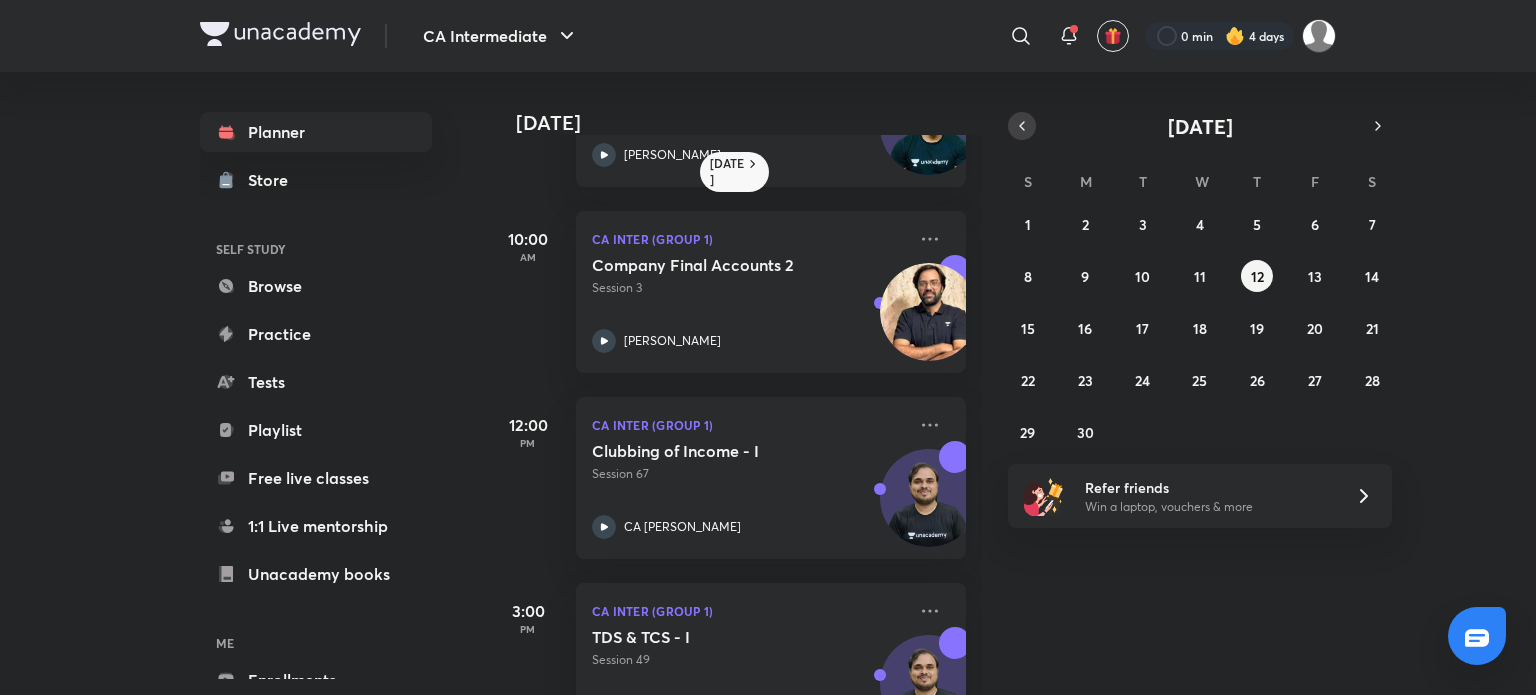 click at bounding box center (1022, 126) 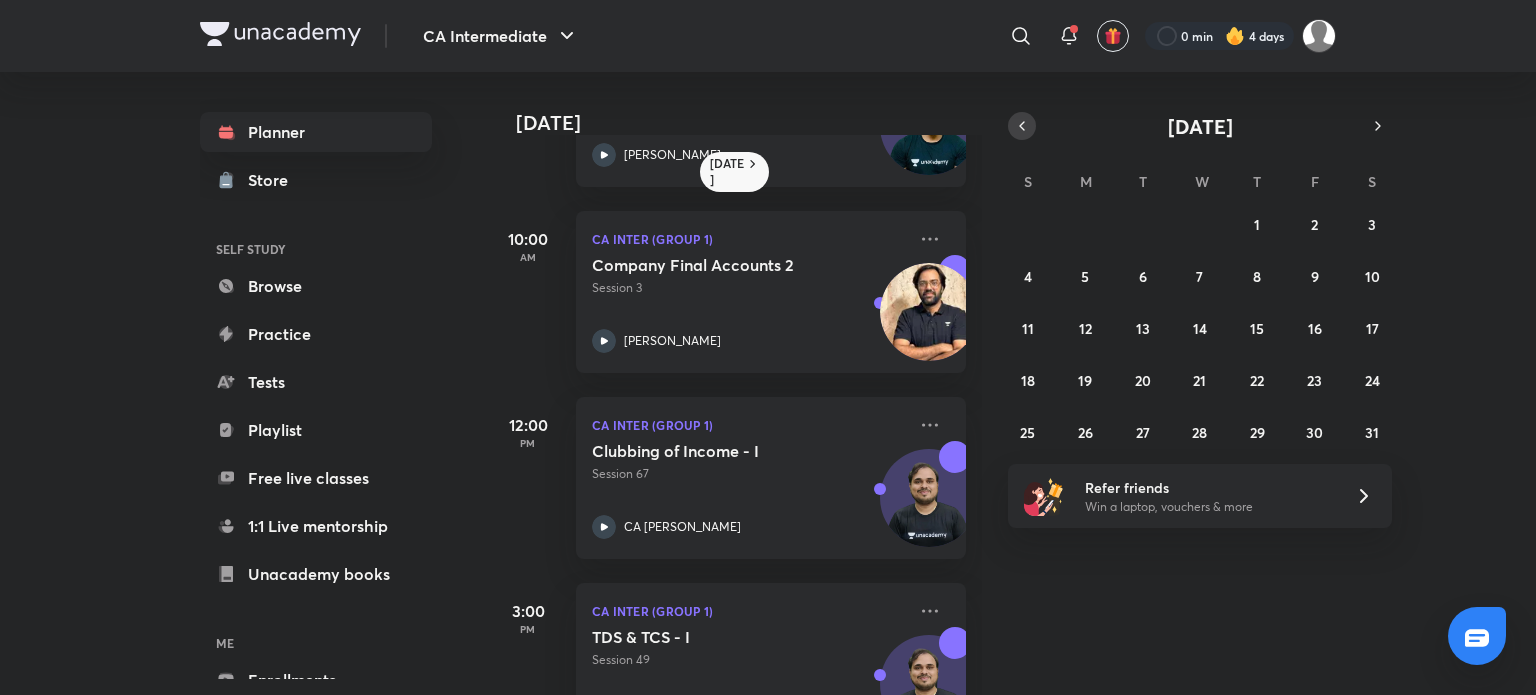 click at bounding box center (1022, 126) 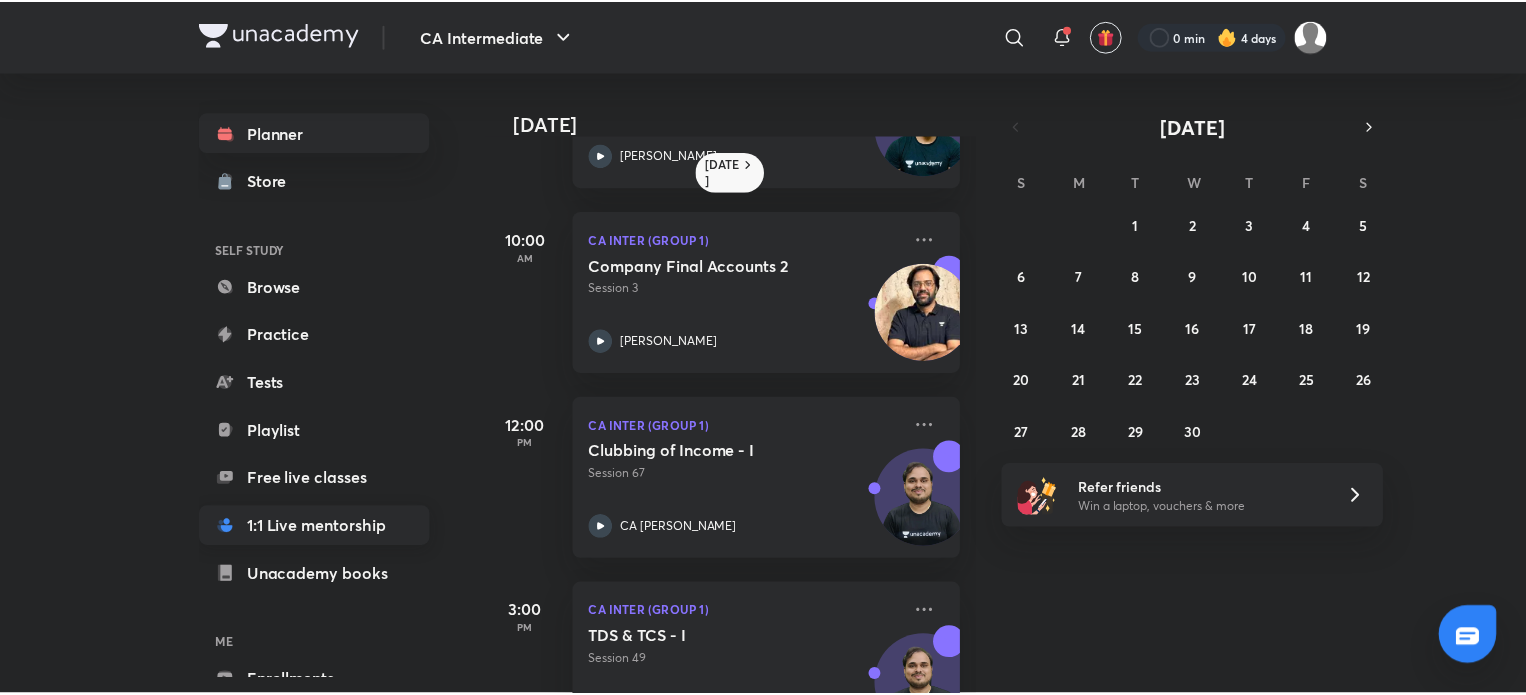 scroll, scrollTop: 108, scrollLeft: 0, axis: vertical 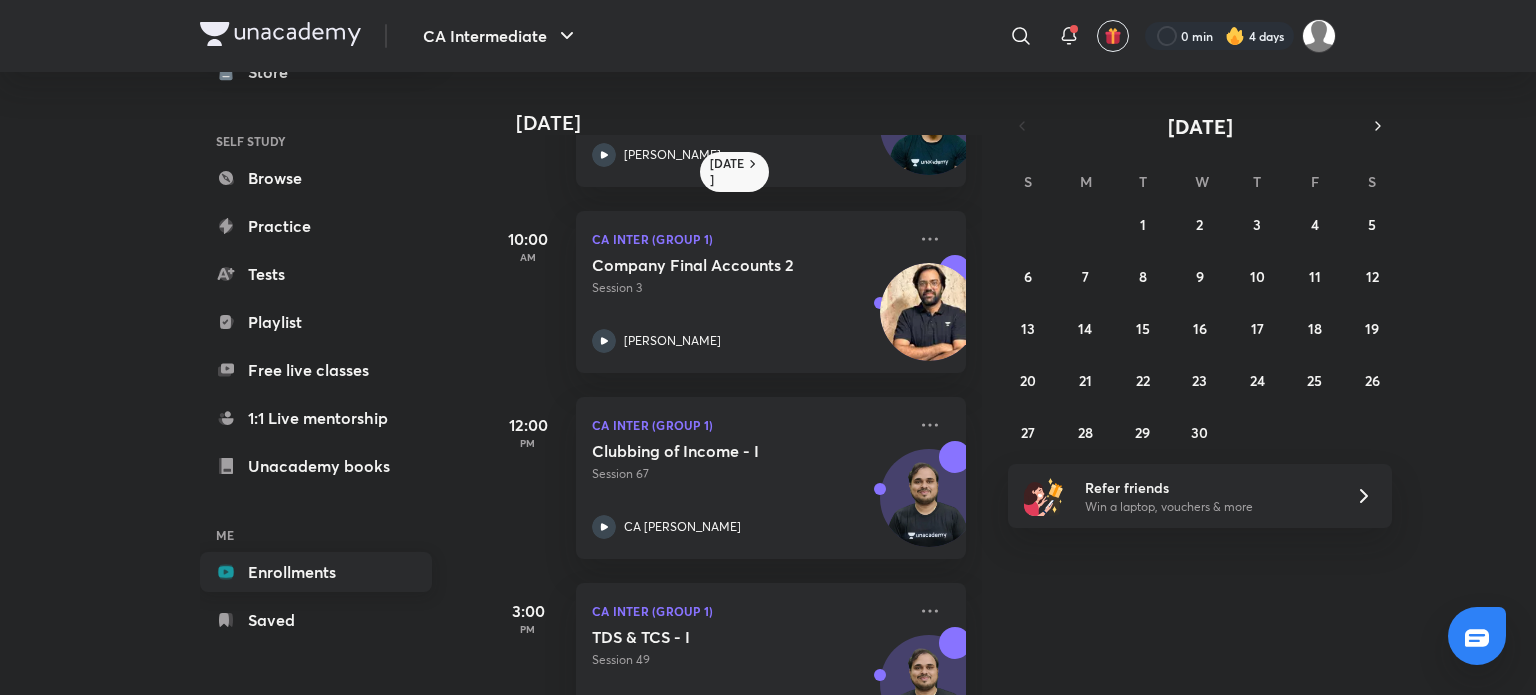 click on "Enrollments" at bounding box center [316, 572] 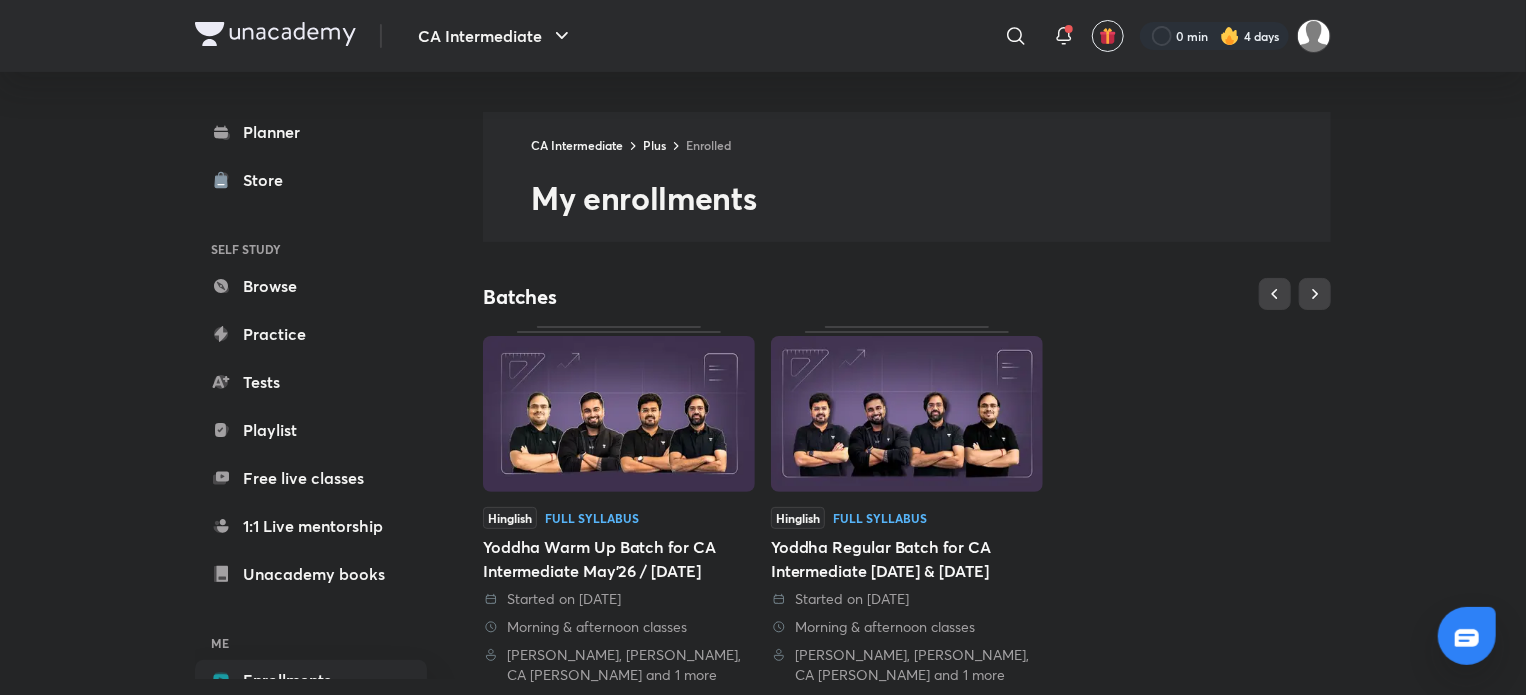 scroll, scrollTop: 198, scrollLeft: 0, axis: vertical 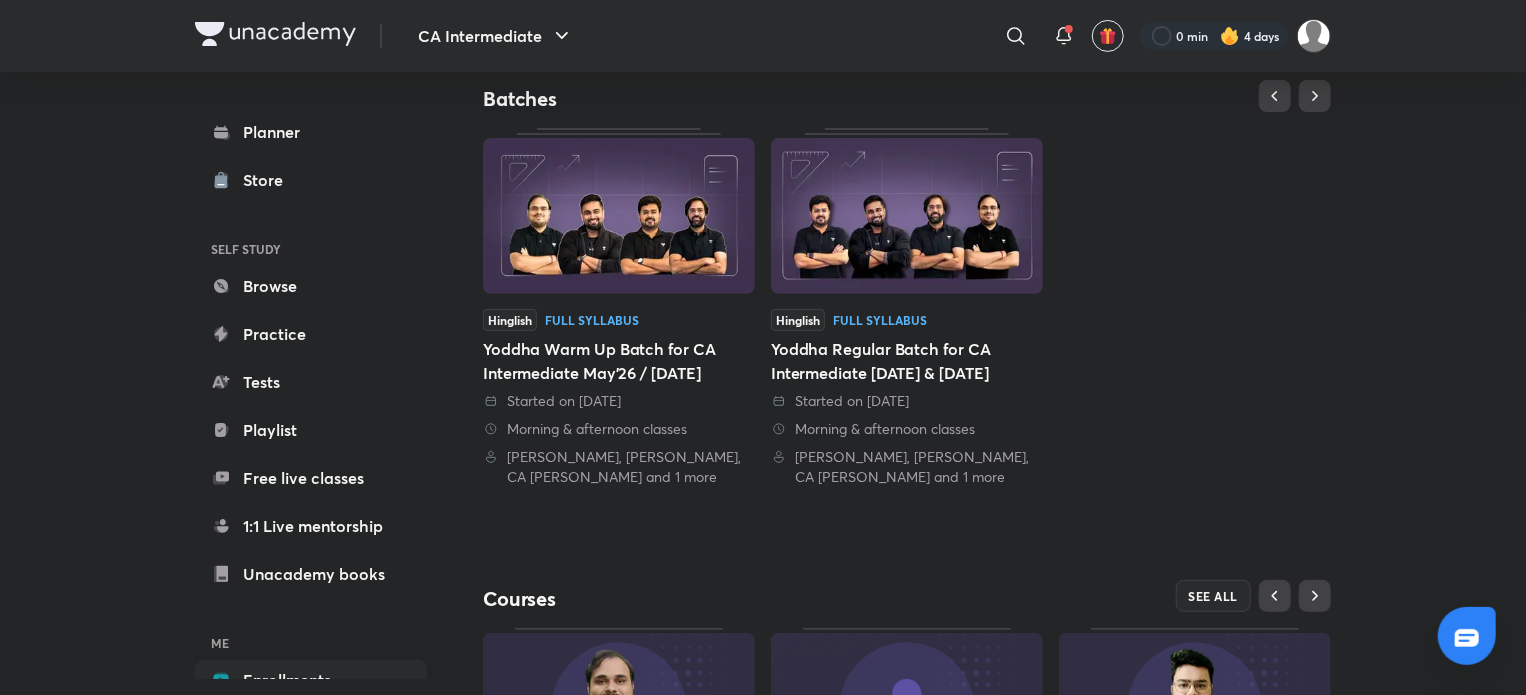 click at bounding box center (907, 216) 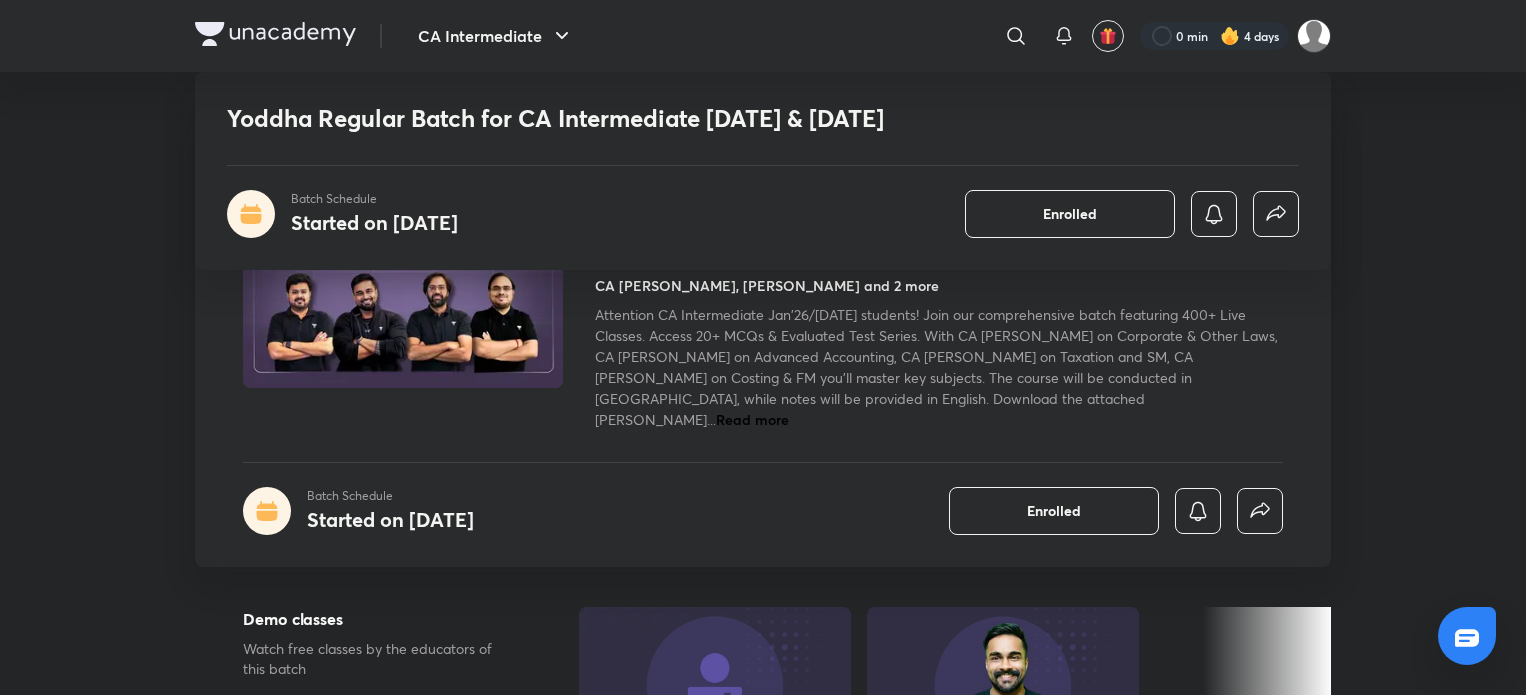 scroll, scrollTop: 360, scrollLeft: 0, axis: vertical 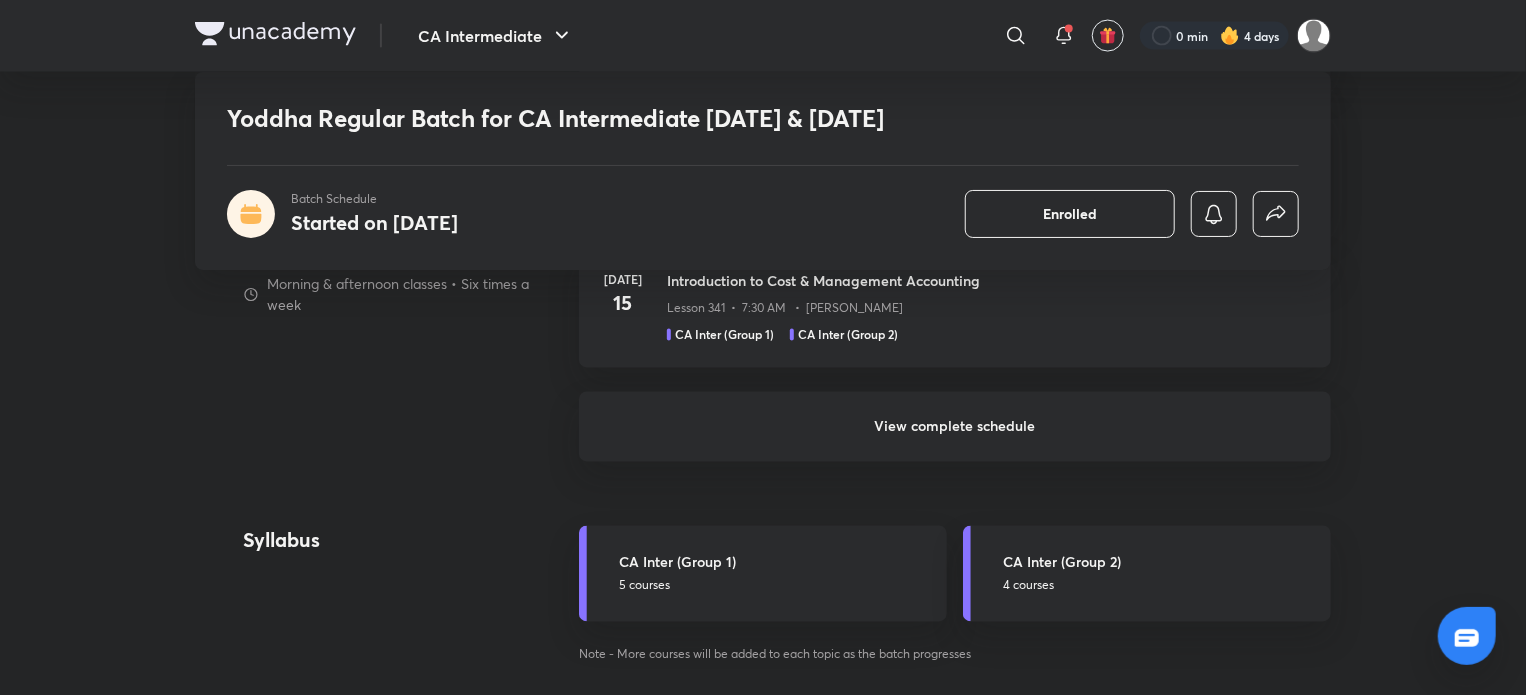 click on "View complete schedule" at bounding box center (955, 427) 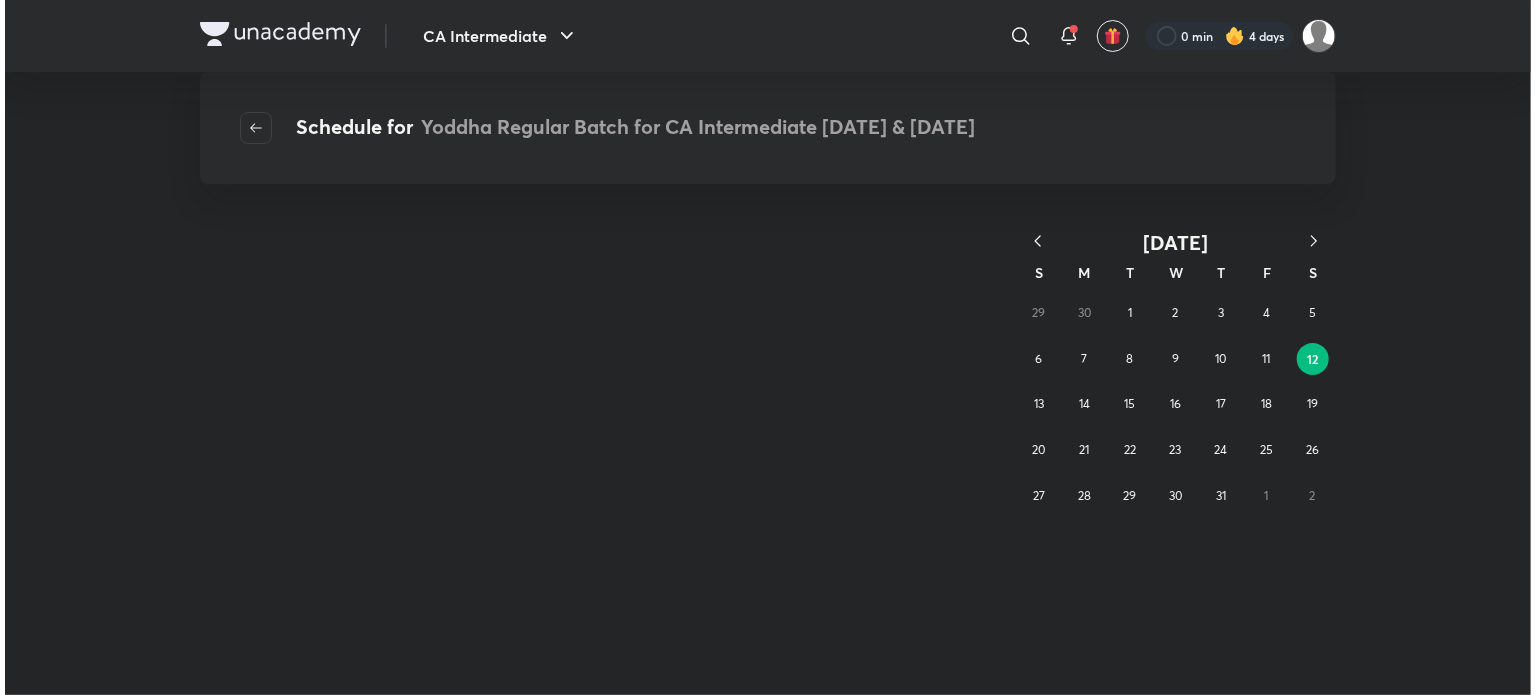 scroll, scrollTop: 0, scrollLeft: 0, axis: both 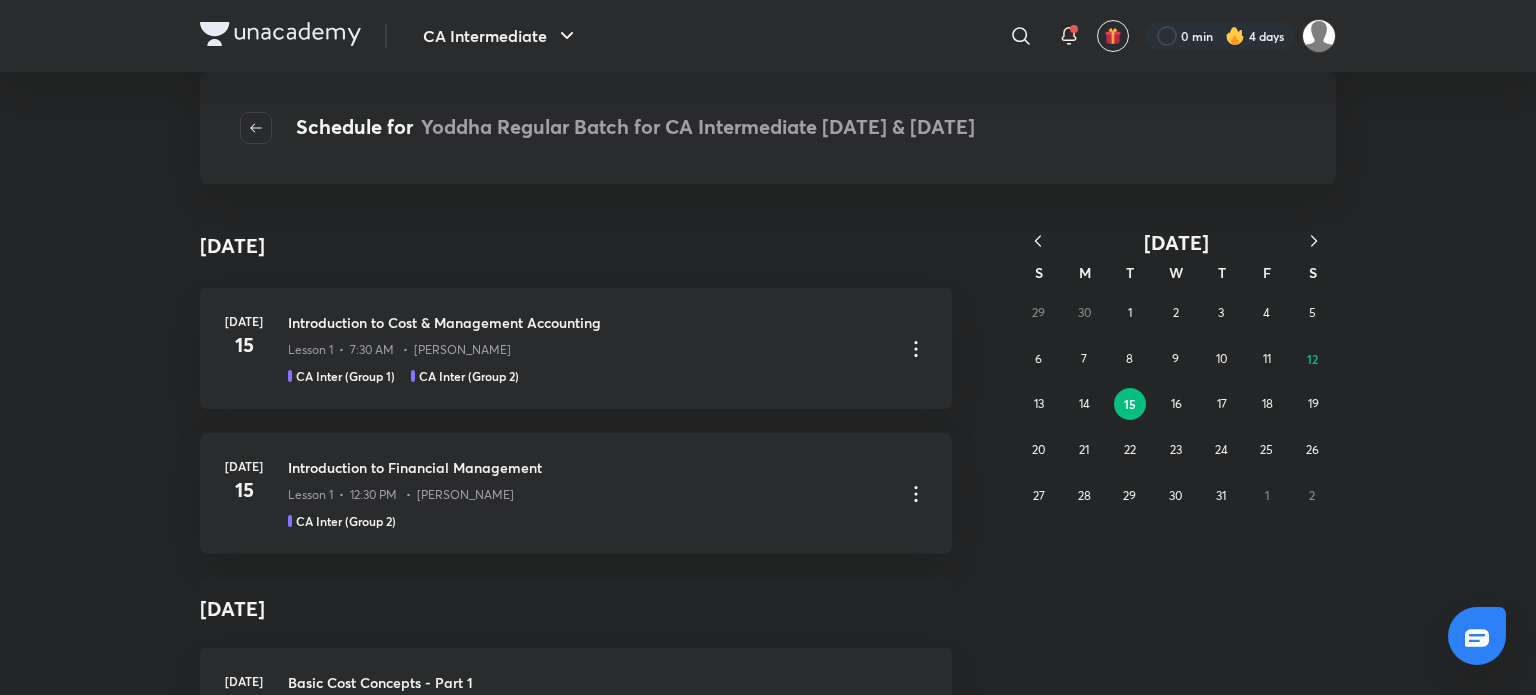 click at bounding box center (1038, 242) 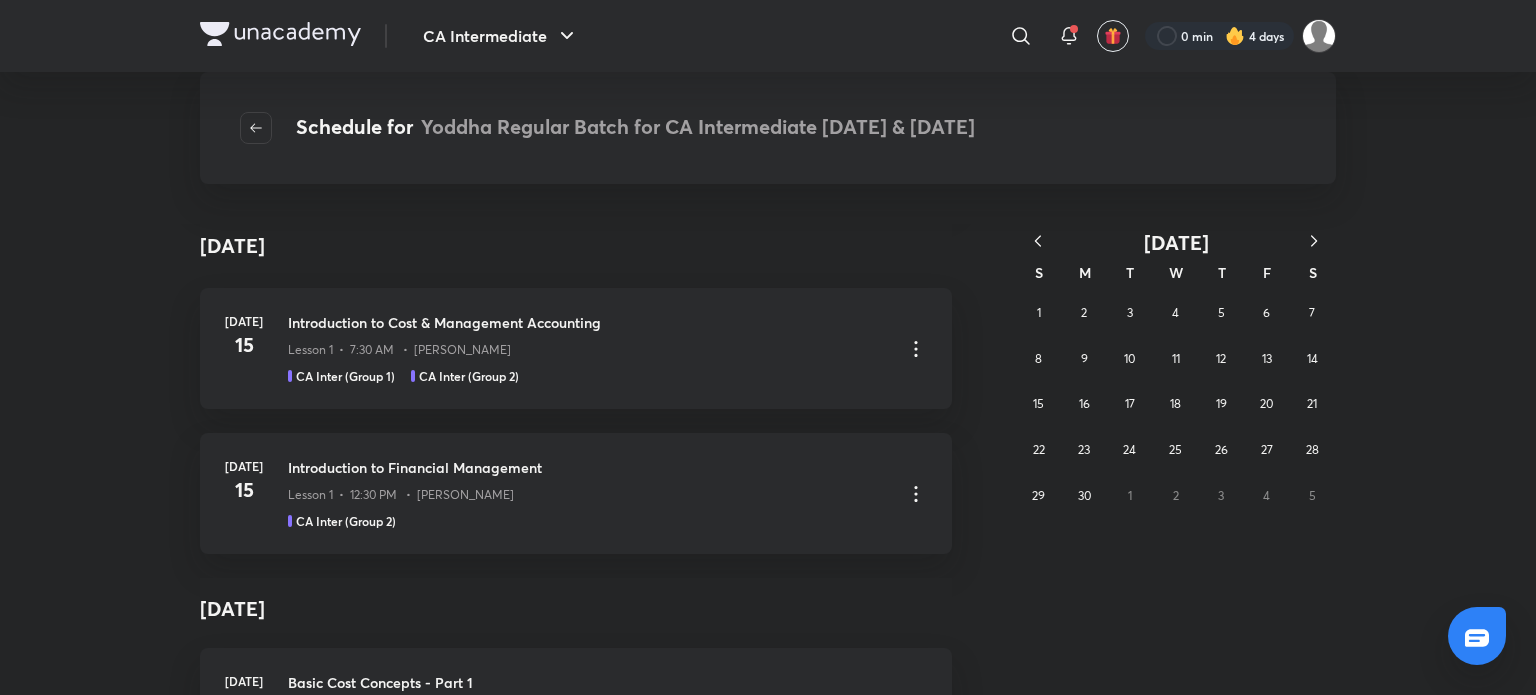 click 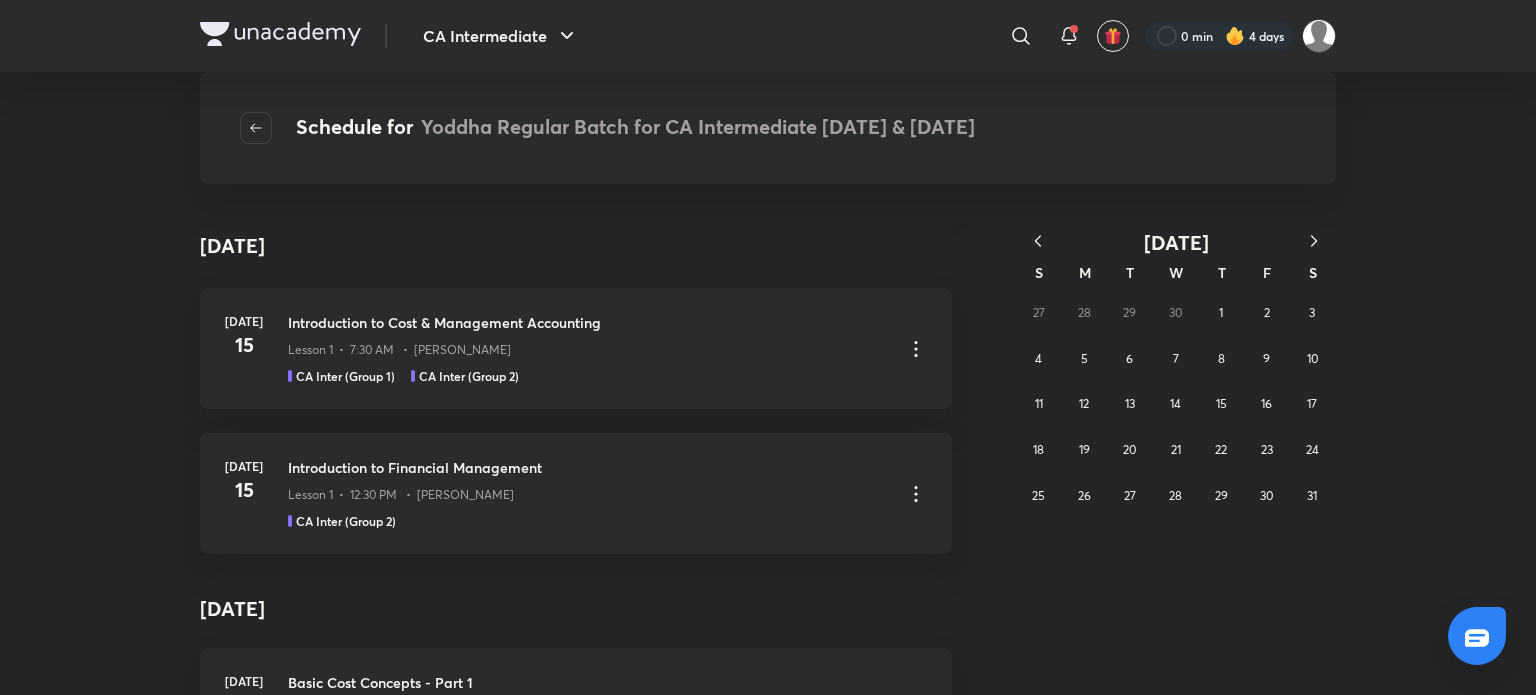 click 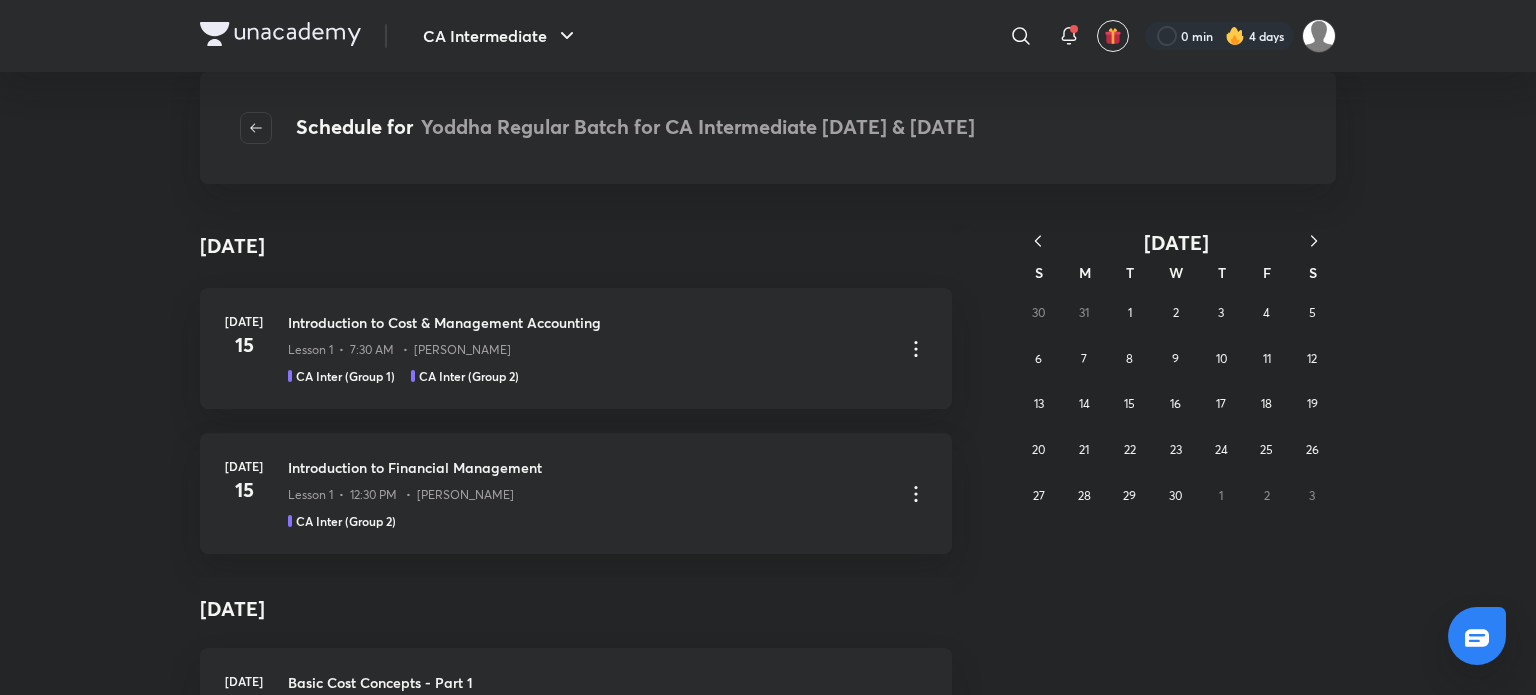 click 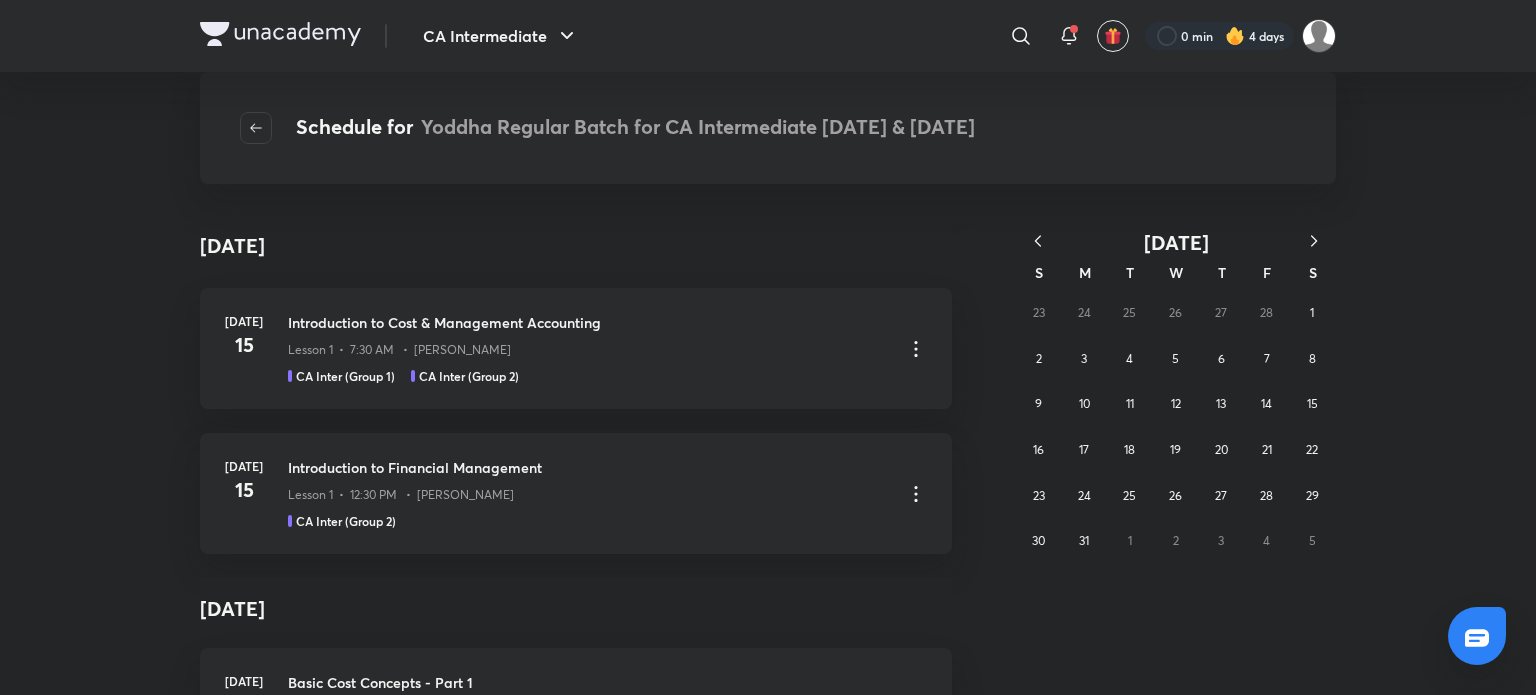 click 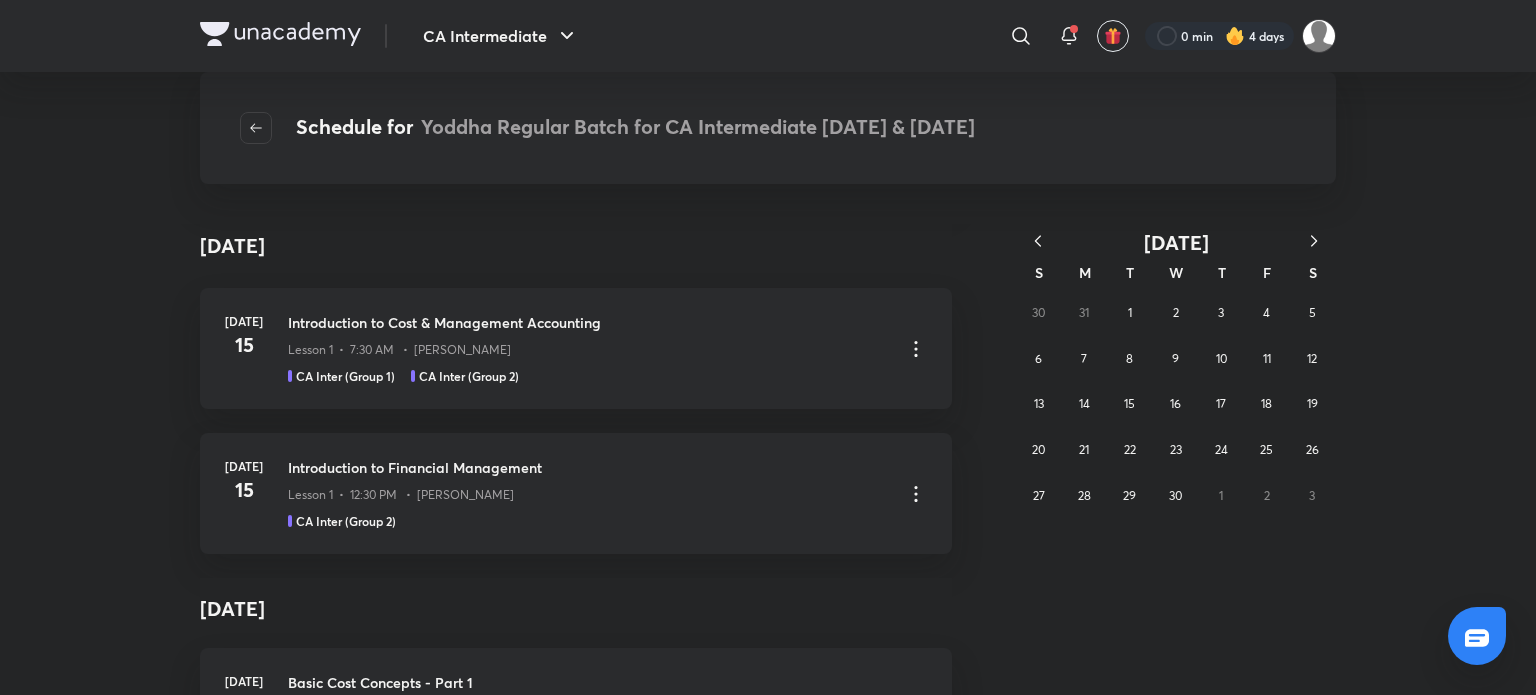 click 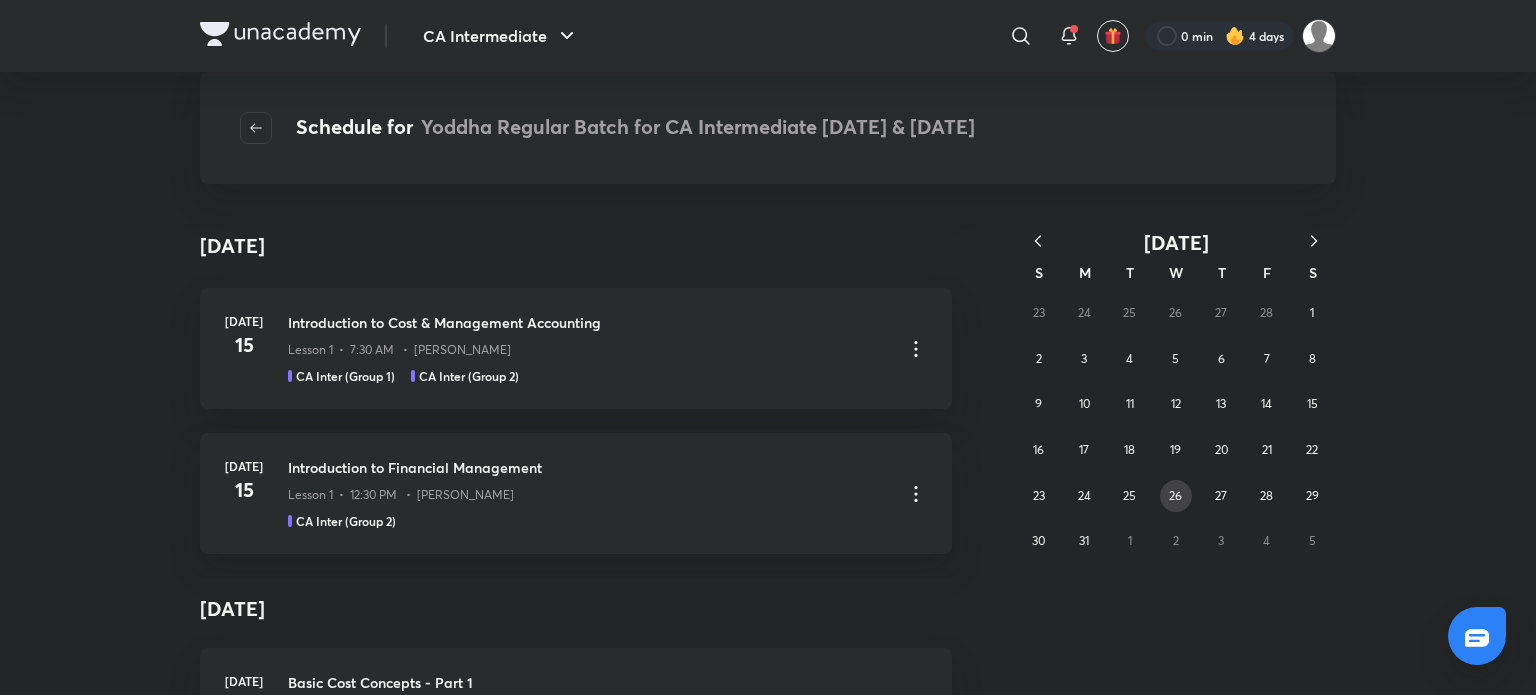 drag, startPoint x: 1170, startPoint y: 500, endPoint x: 1159, endPoint y: 502, distance: 11.18034 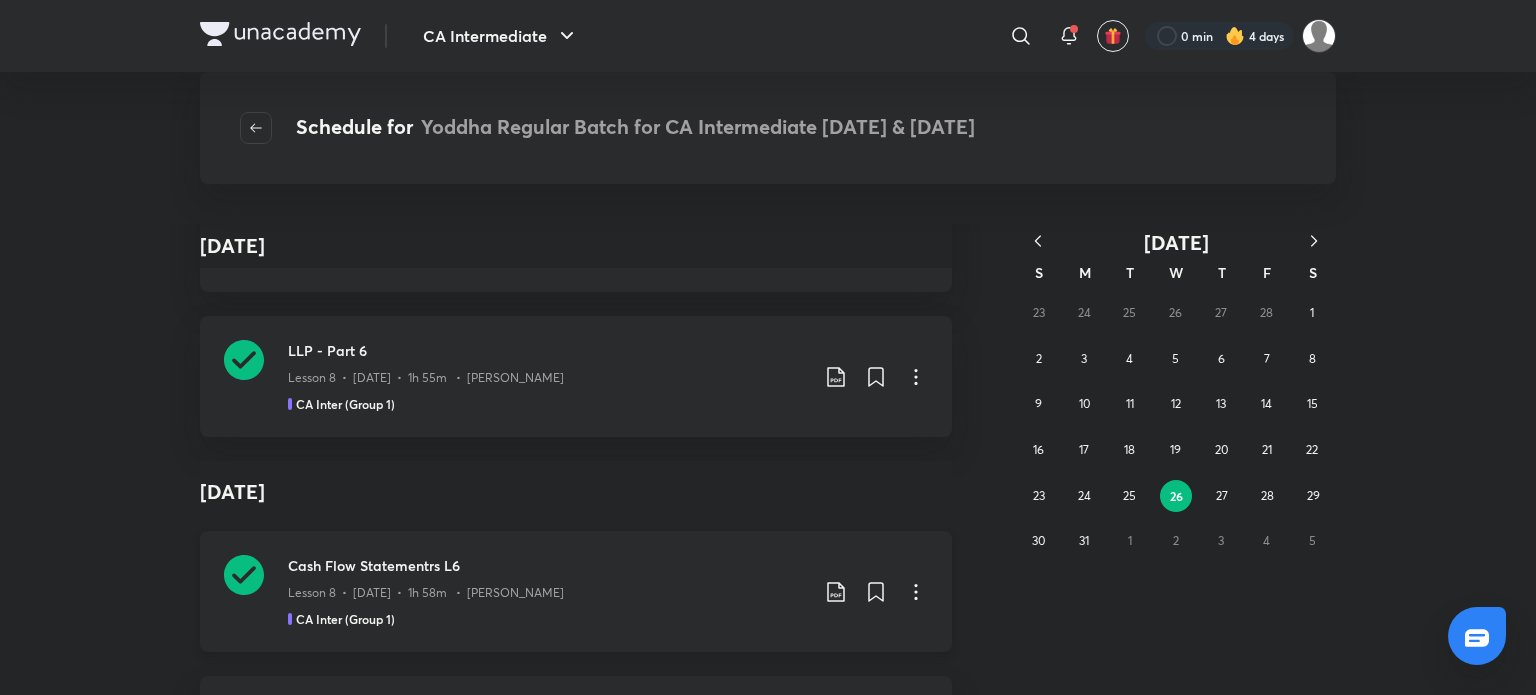 scroll, scrollTop: 266, scrollLeft: 0, axis: vertical 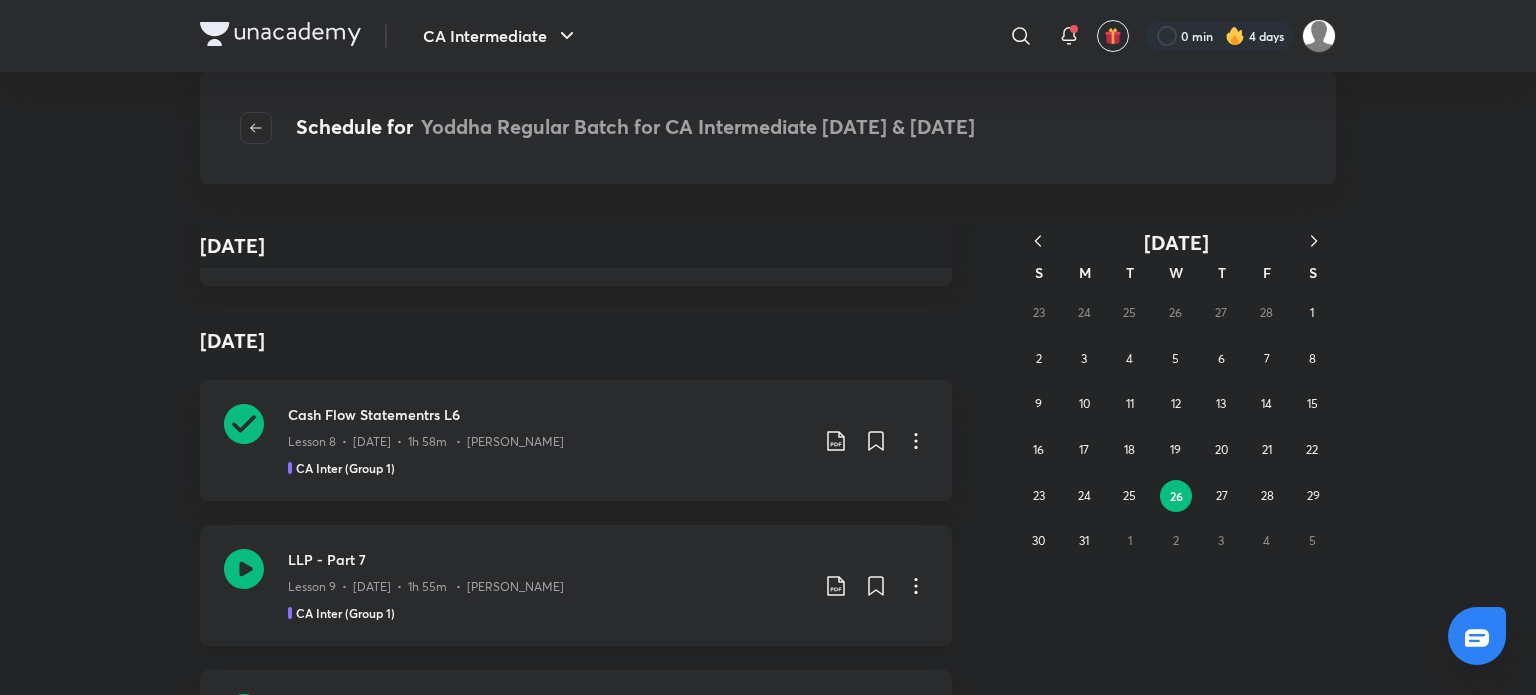 click 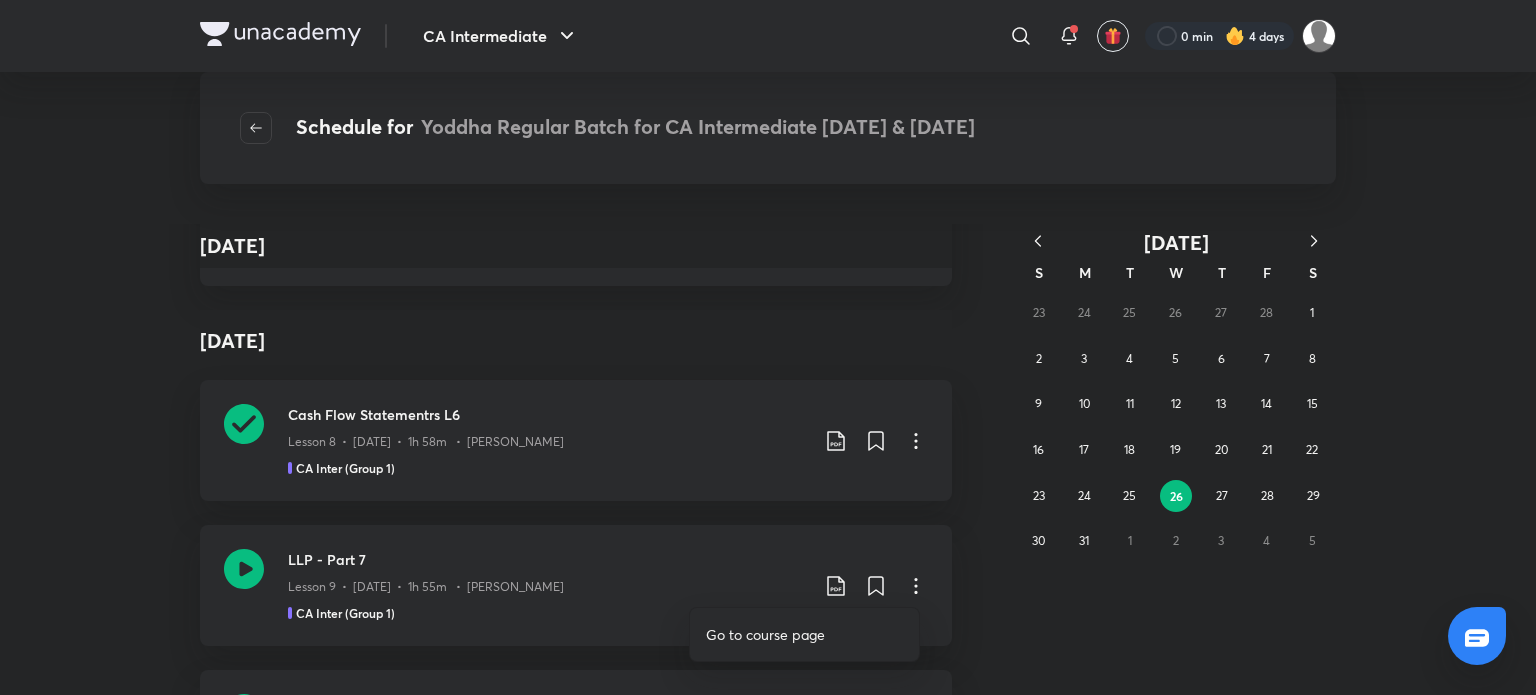 click at bounding box center (768, 347) 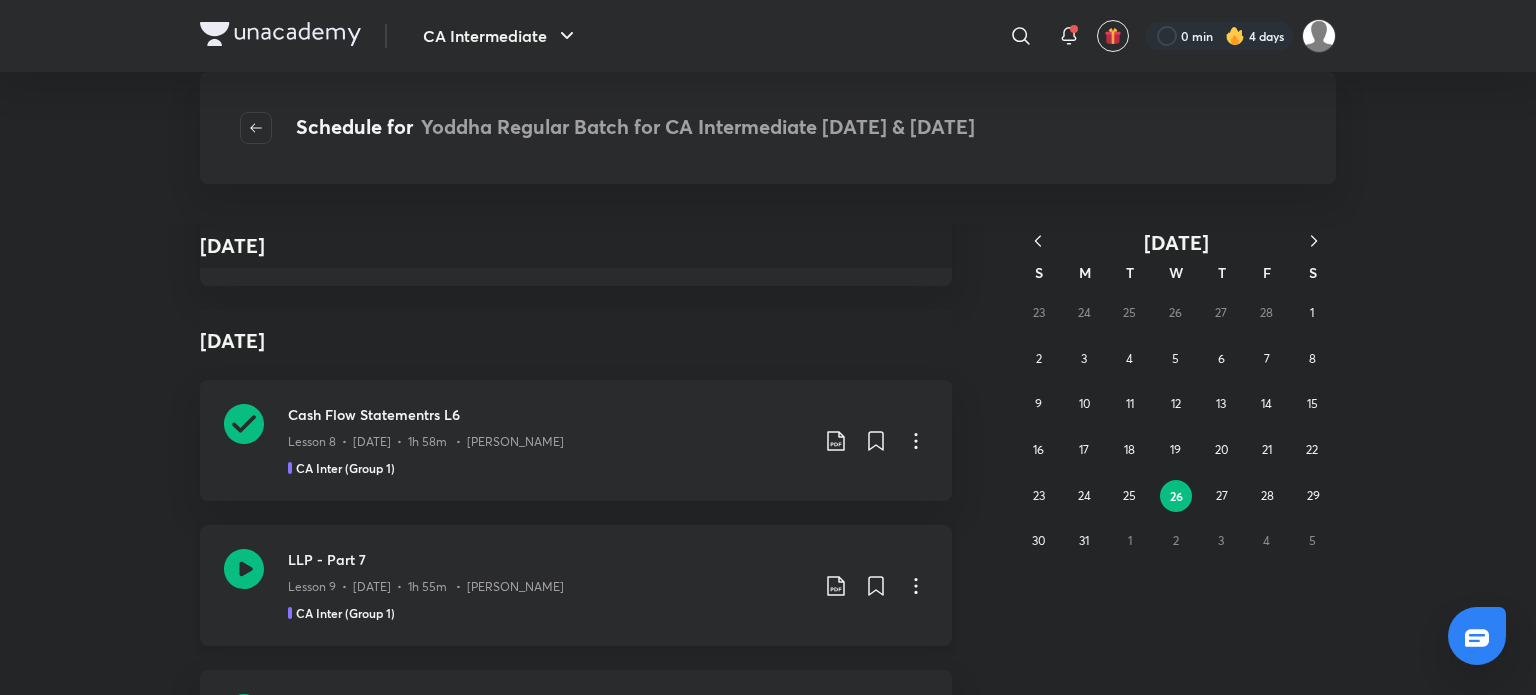 click 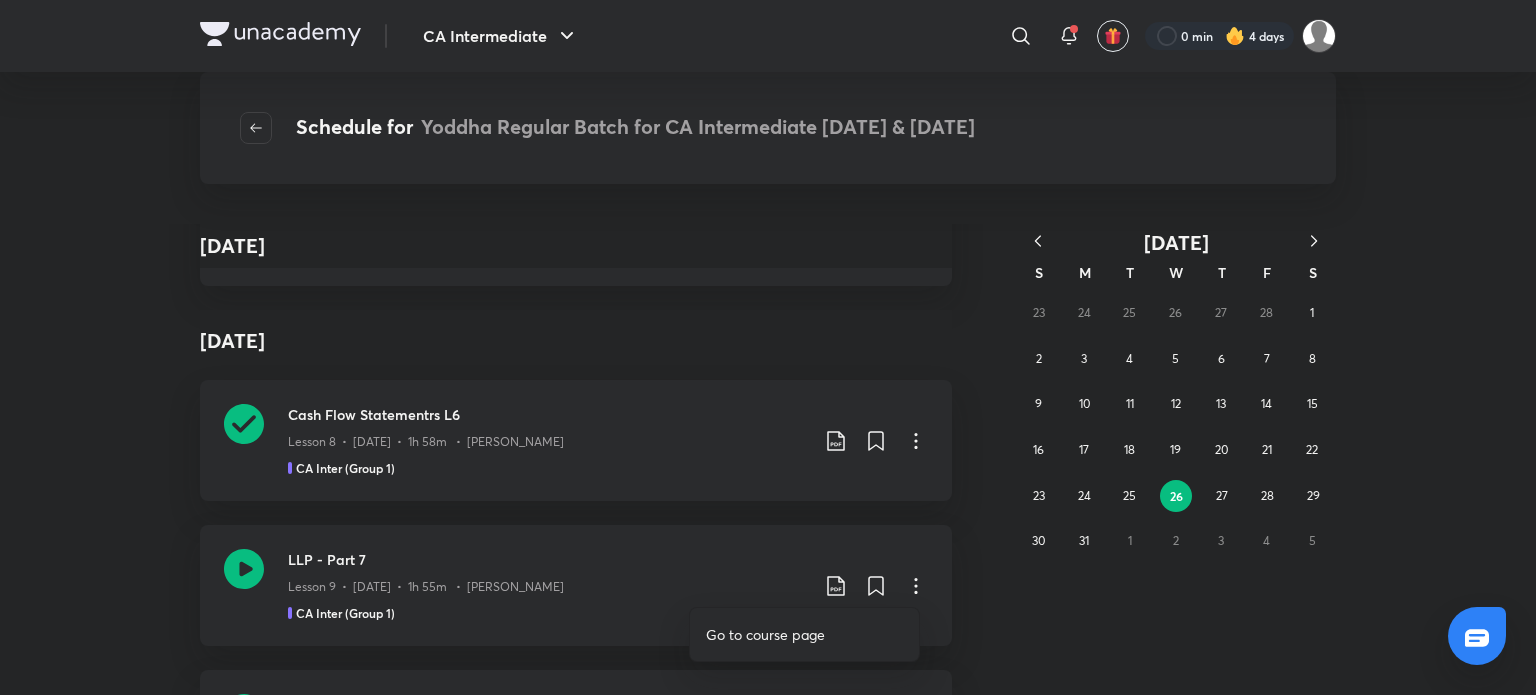 click at bounding box center (768, 347) 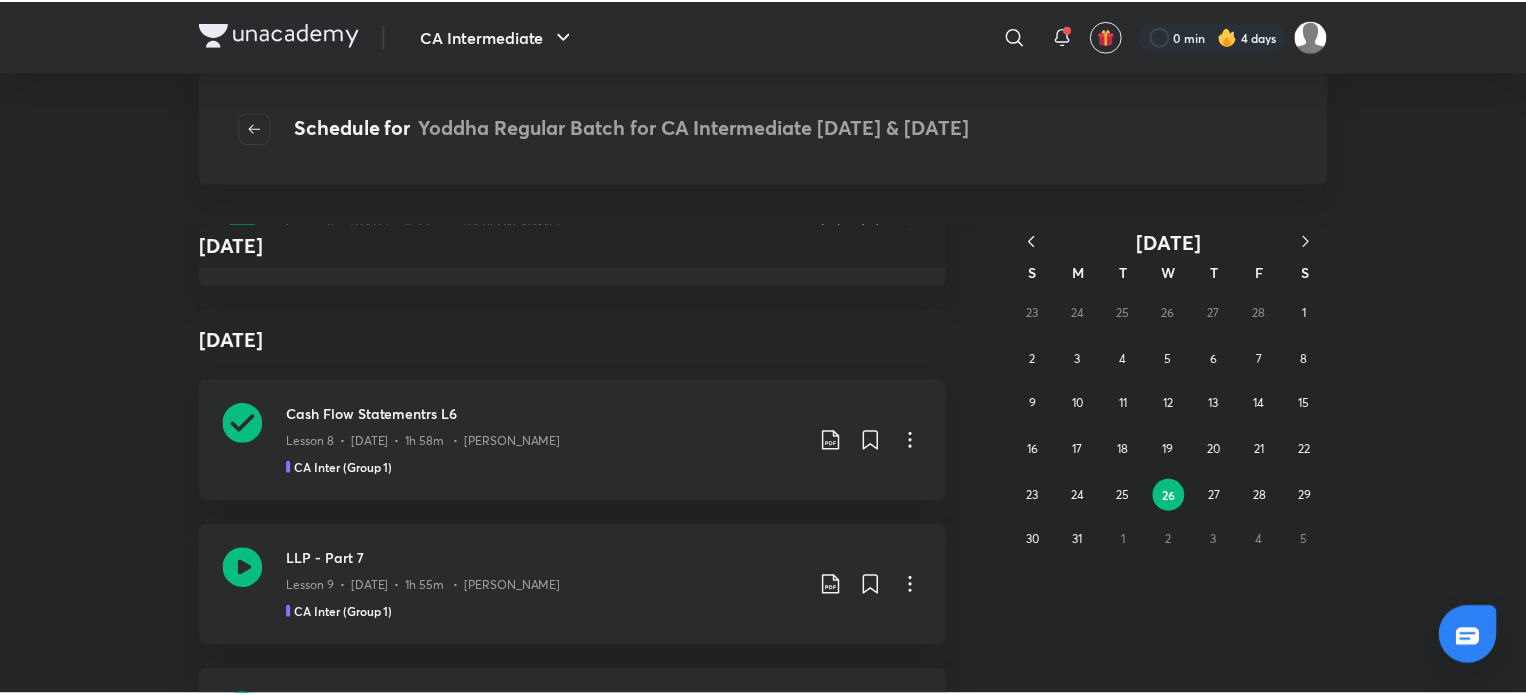 scroll, scrollTop: 400, scrollLeft: 0, axis: vertical 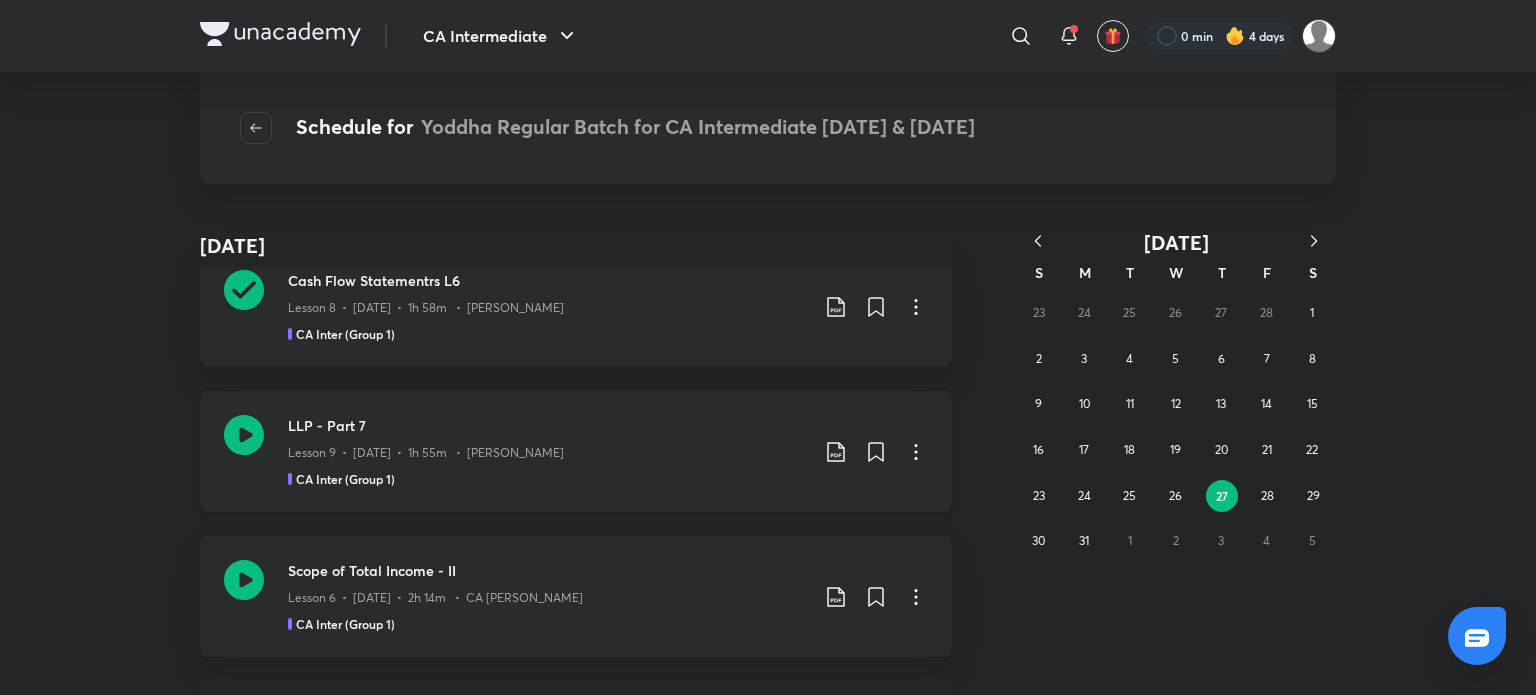 click 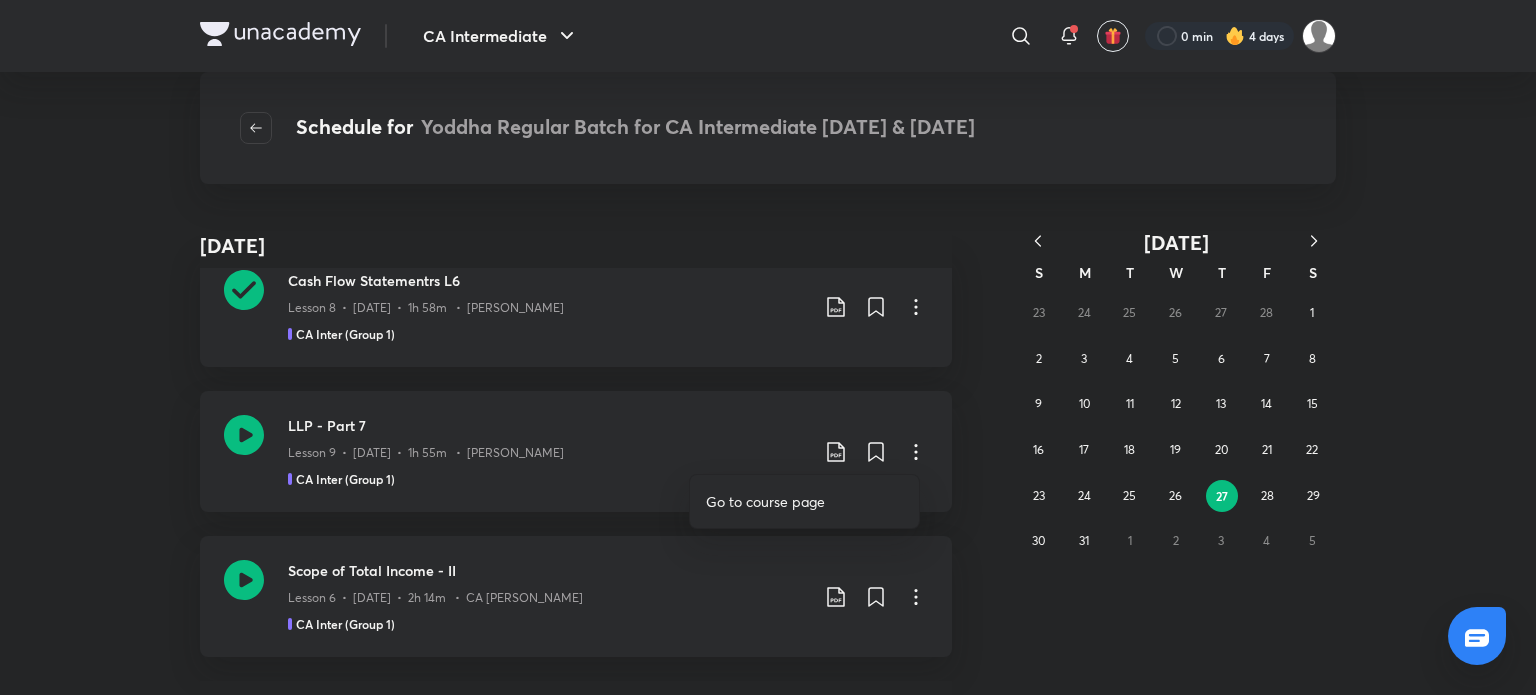 click at bounding box center [768, 347] 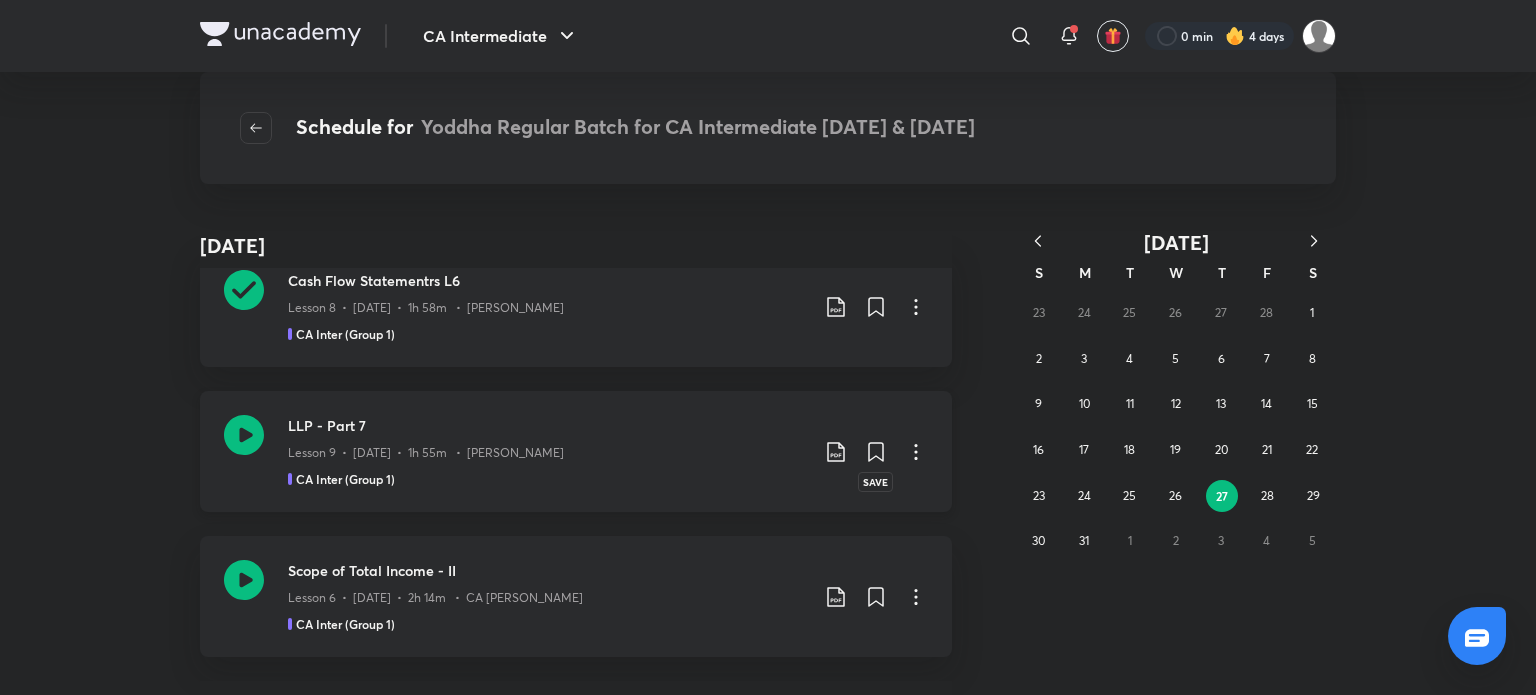 click 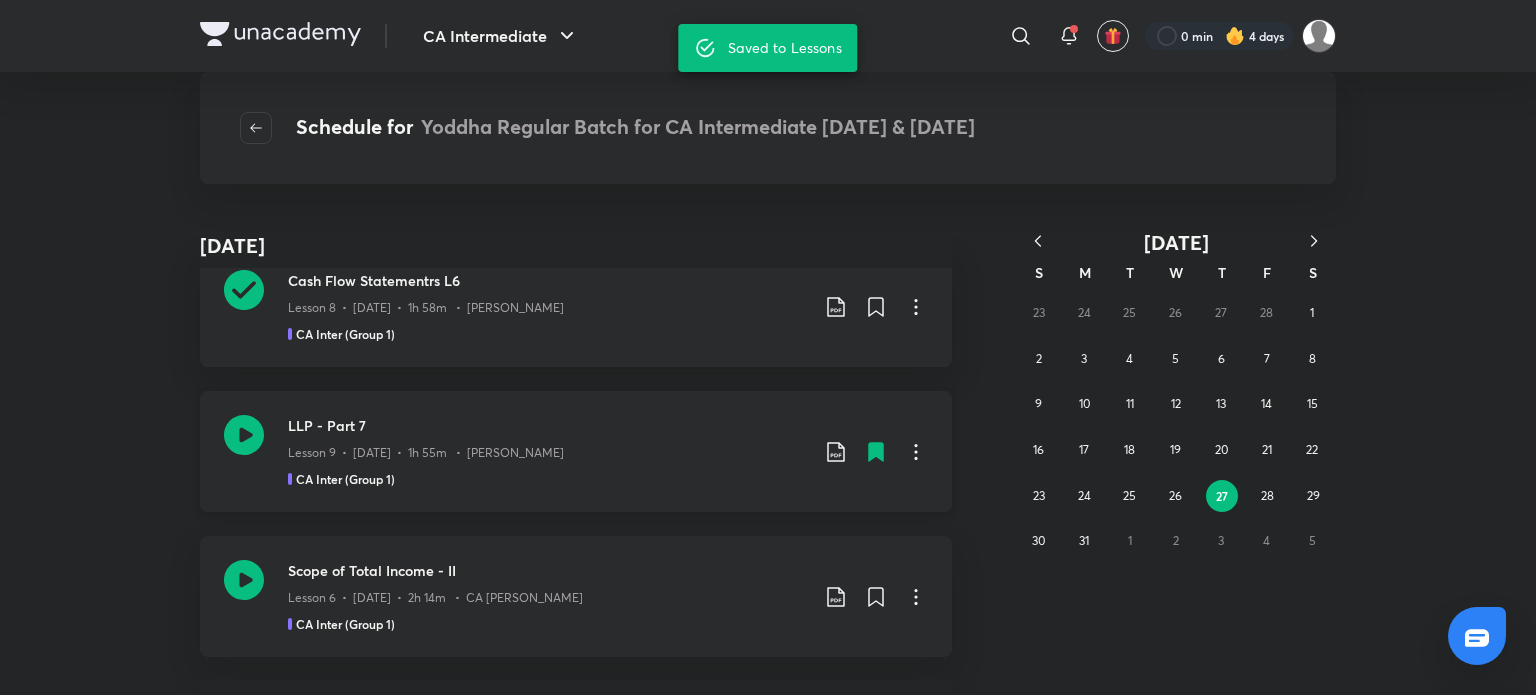 click 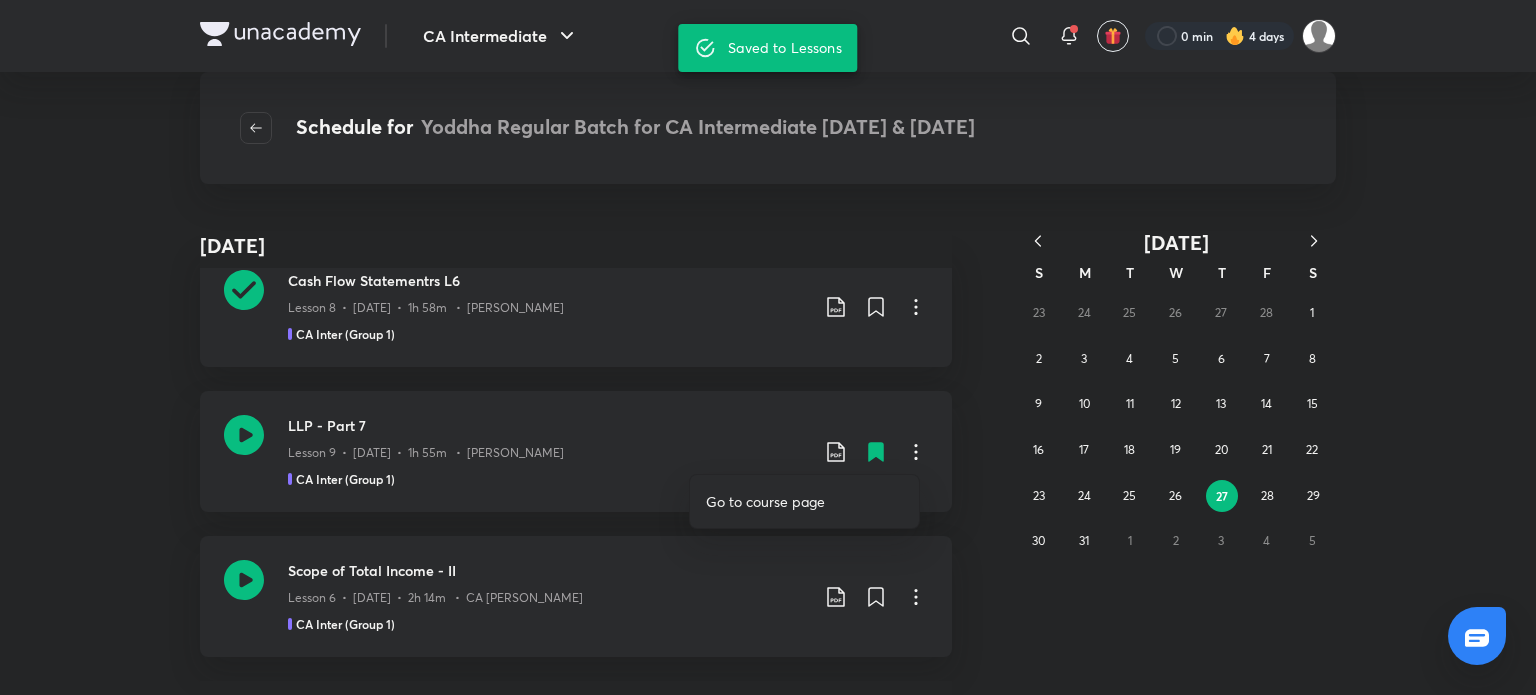 click on "Go to course page" at bounding box center (804, 501) 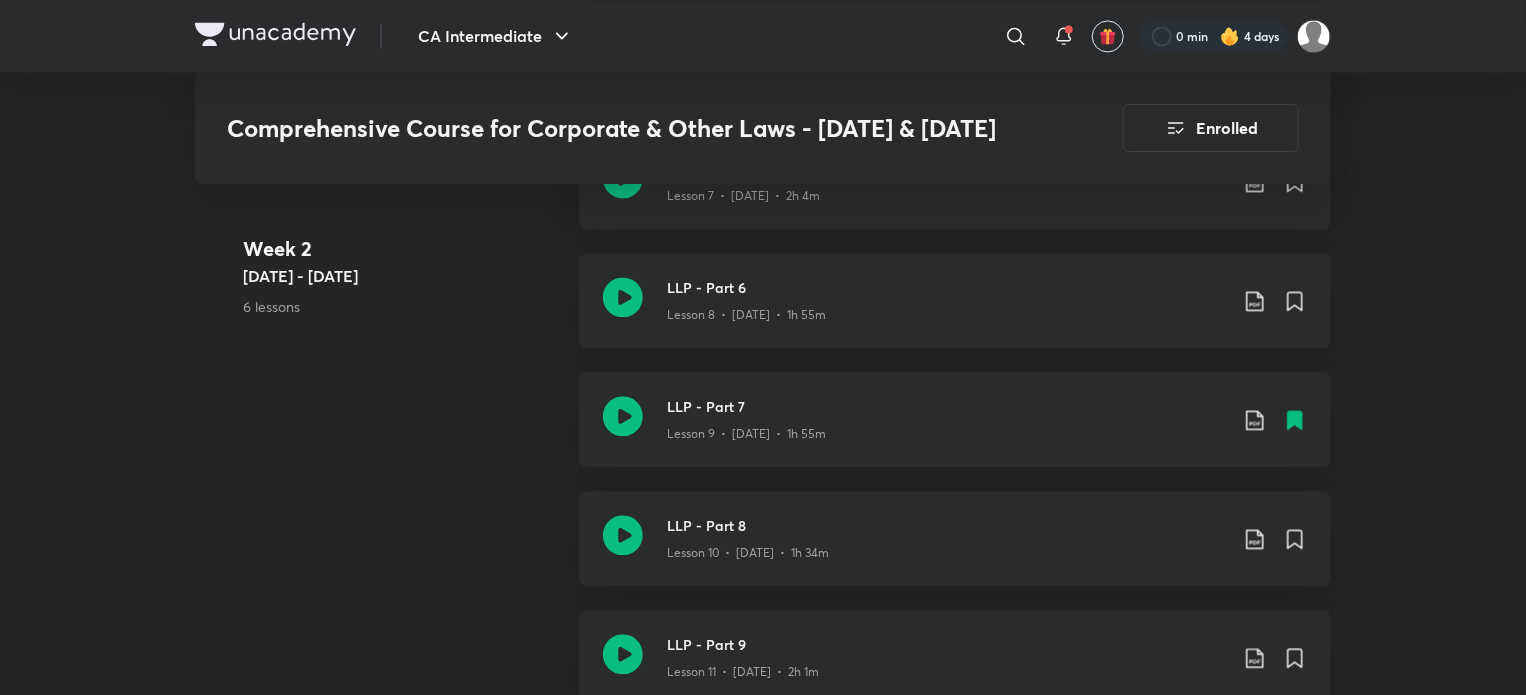 scroll, scrollTop: 2133, scrollLeft: 0, axis: vertical 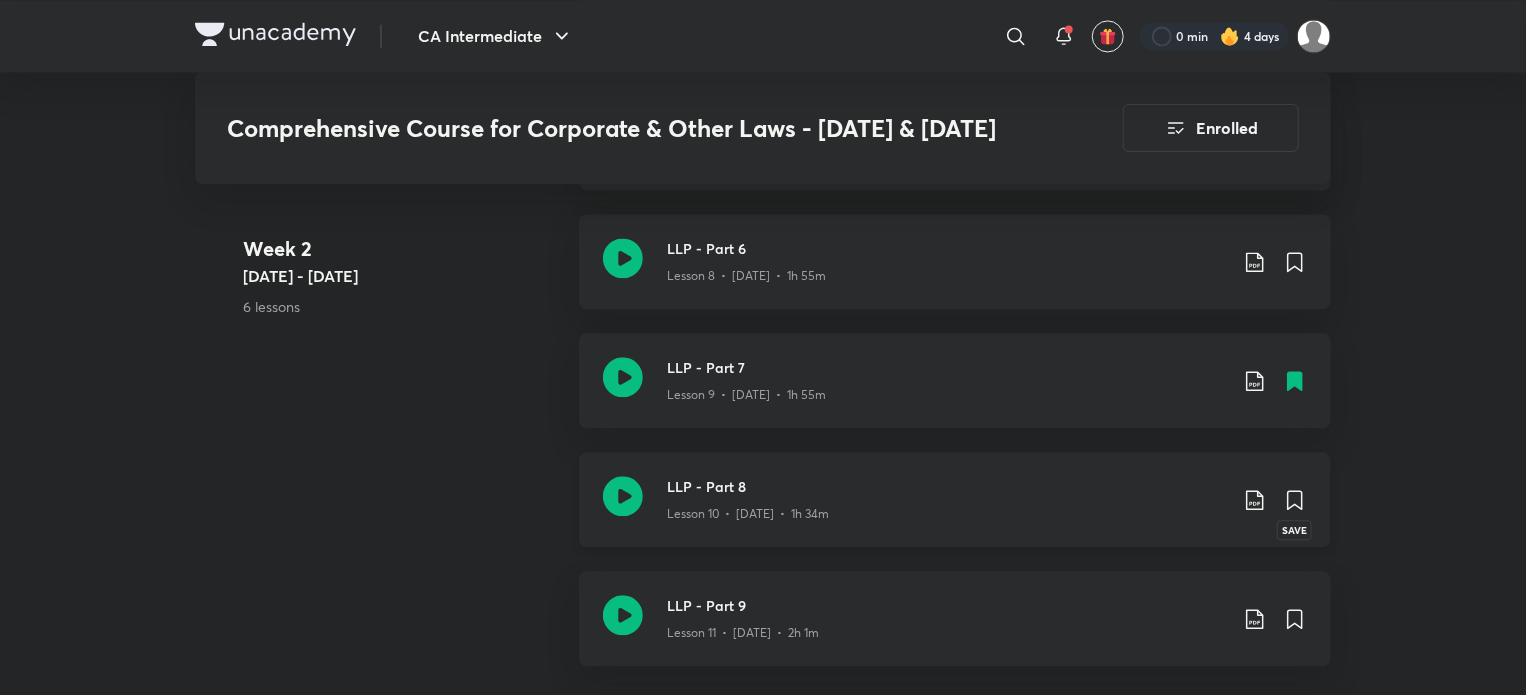 click 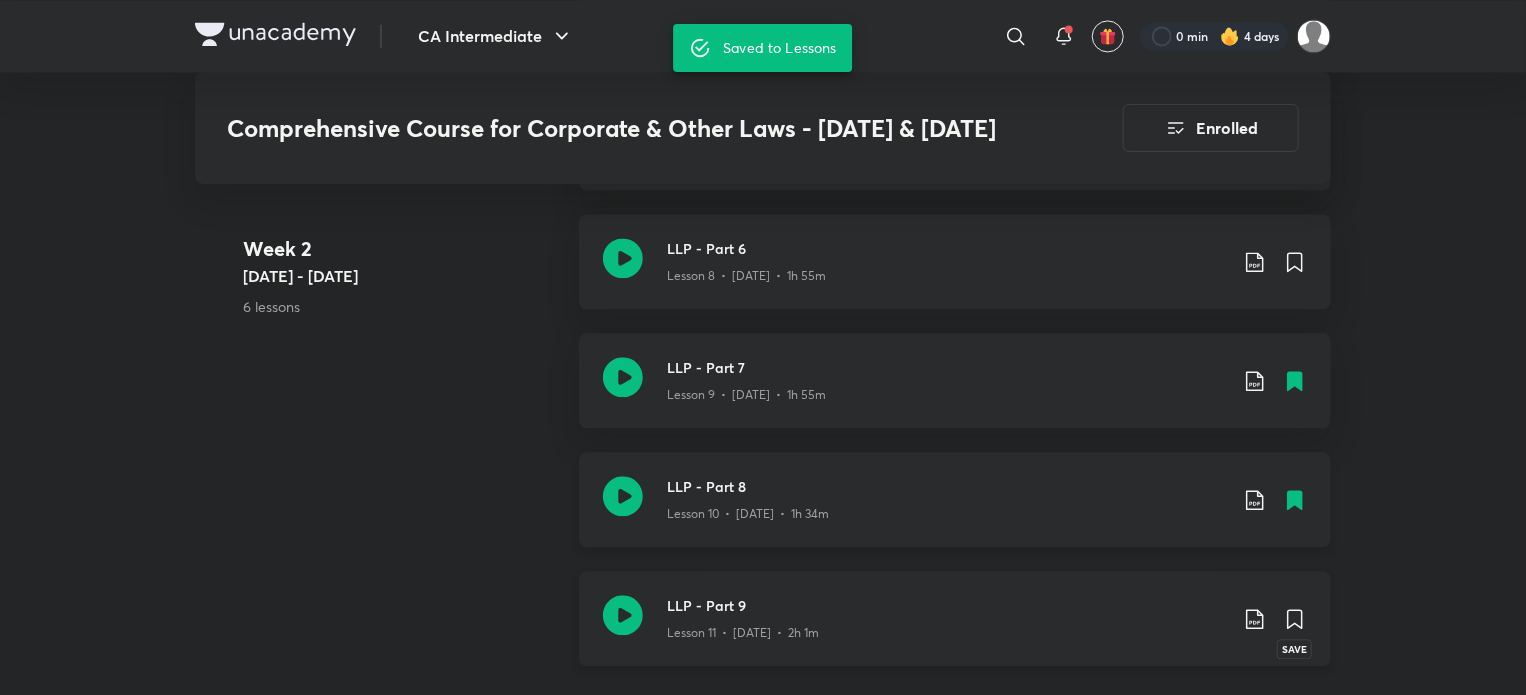click 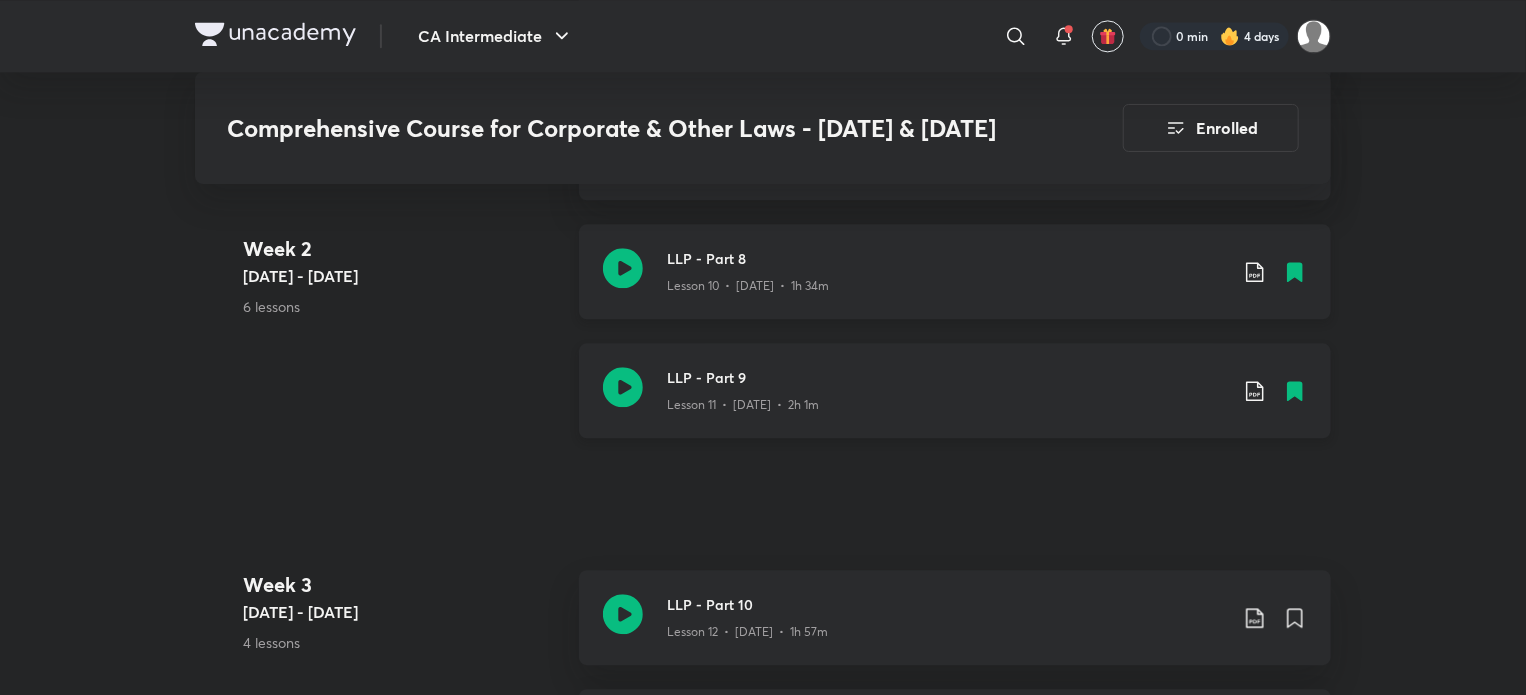 scroll, scrollTop: 2400, scrollLeft: 0, axis: vertical 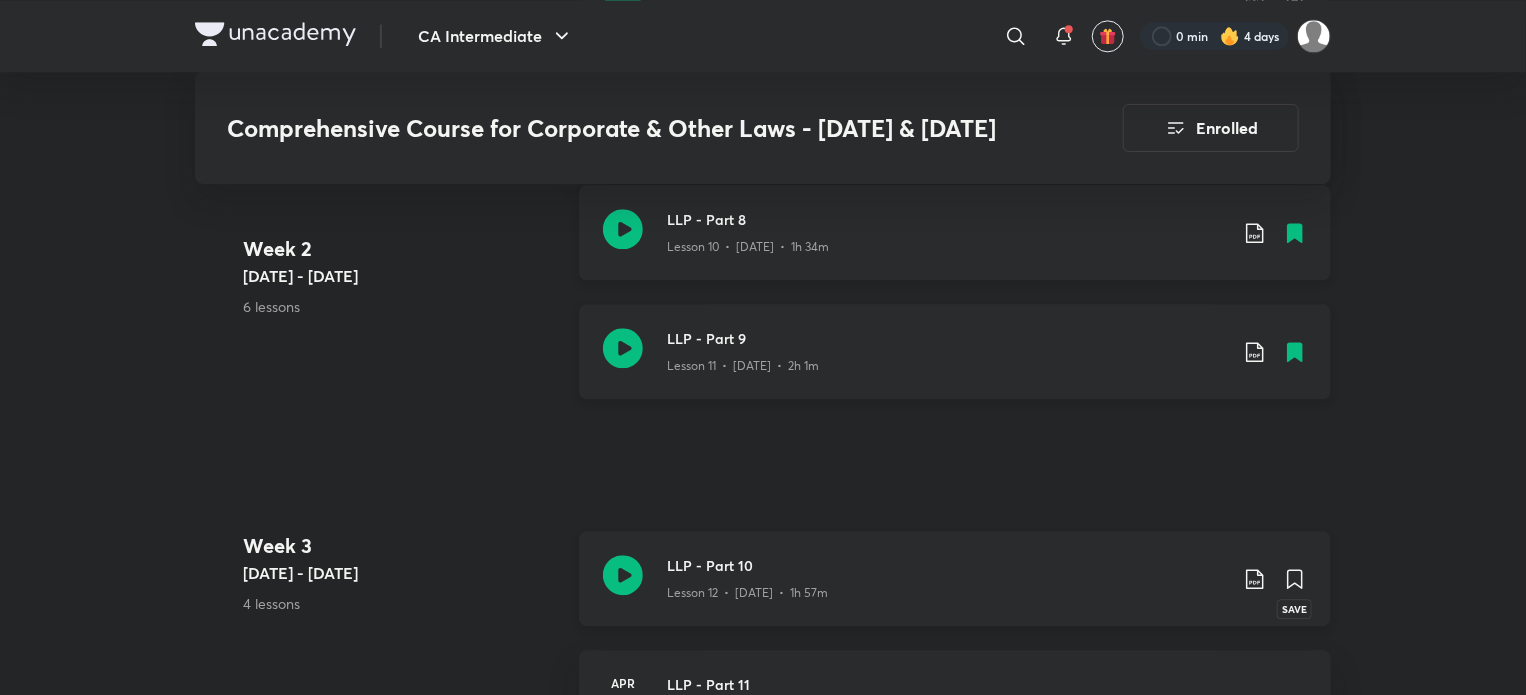 click on "LLP - Part 10 Lesson 12  •  Mar 31  •  1h 57m  Save" at bounding box center (955, 578) 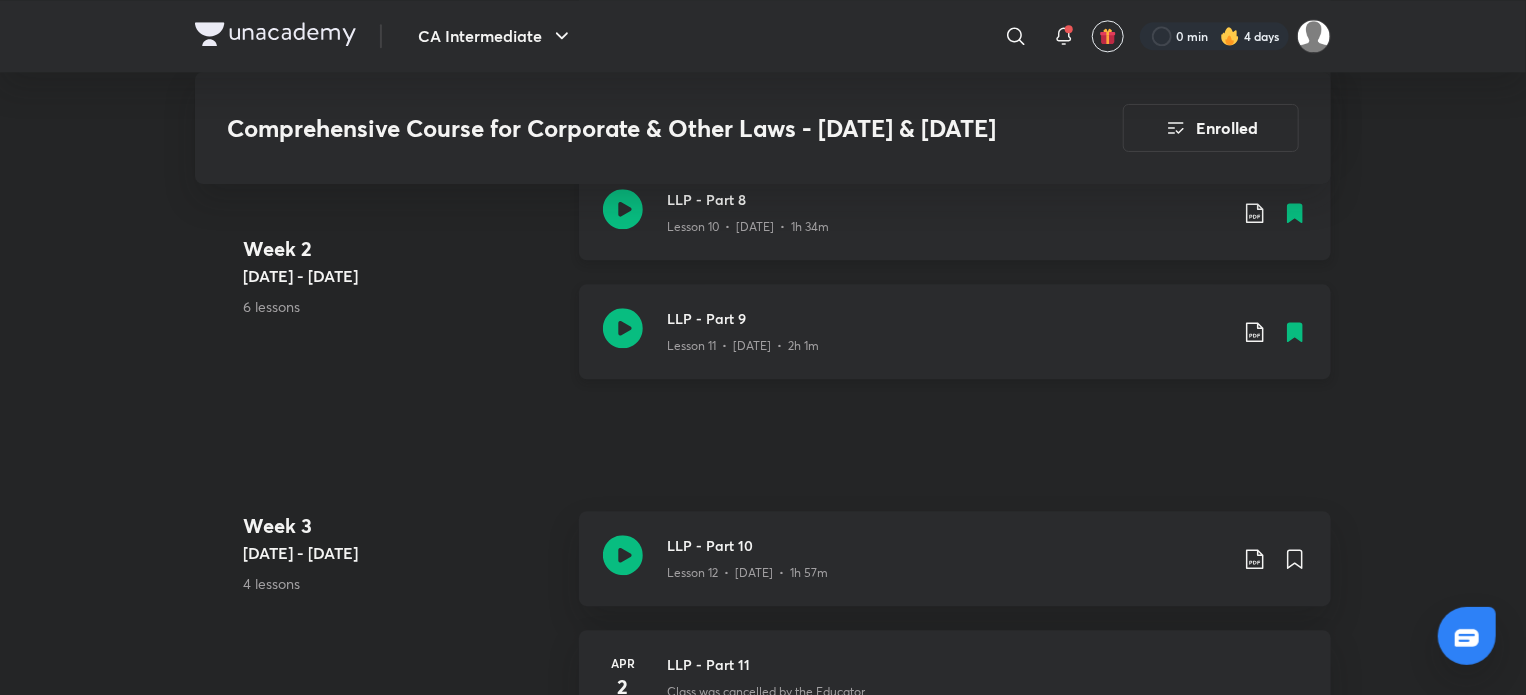 scroll, scrollTop: 2533, scrollLeft: 0, axis: vertical 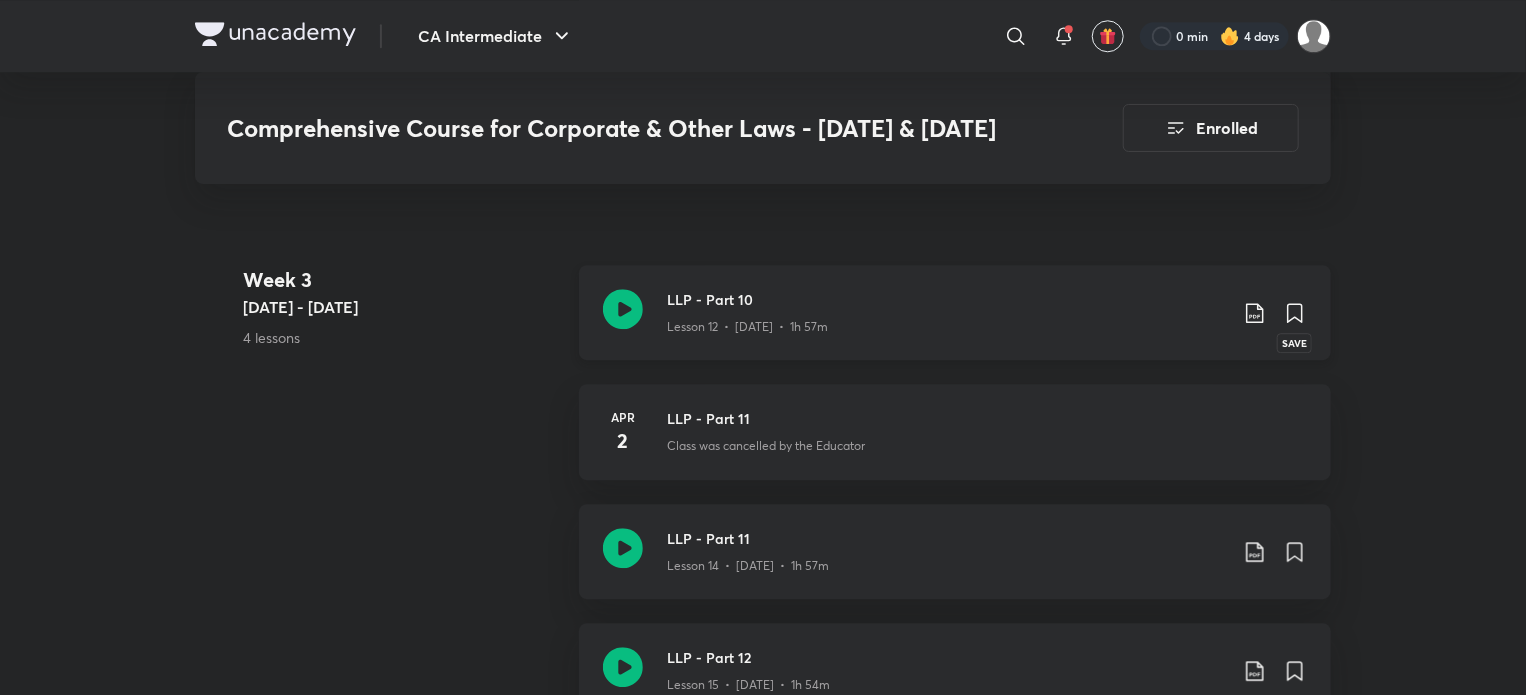 click 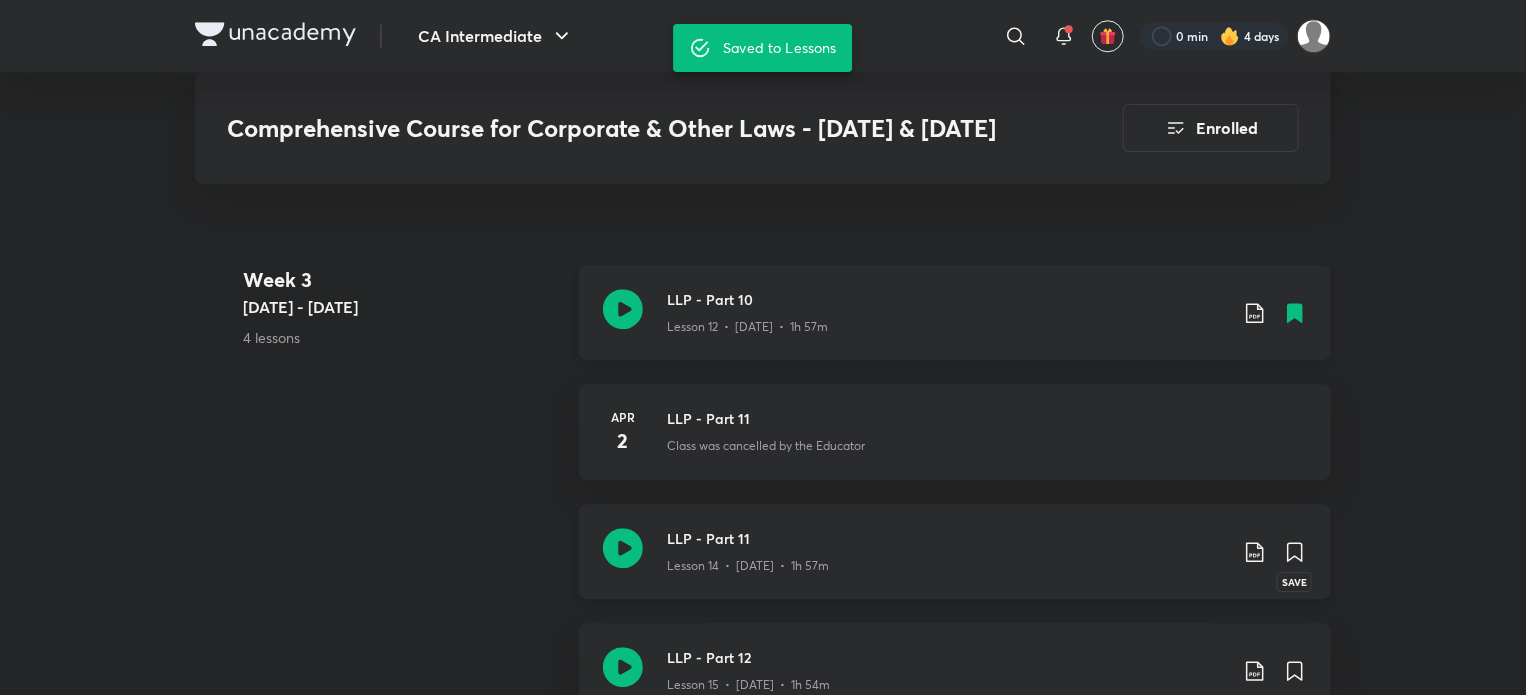 click 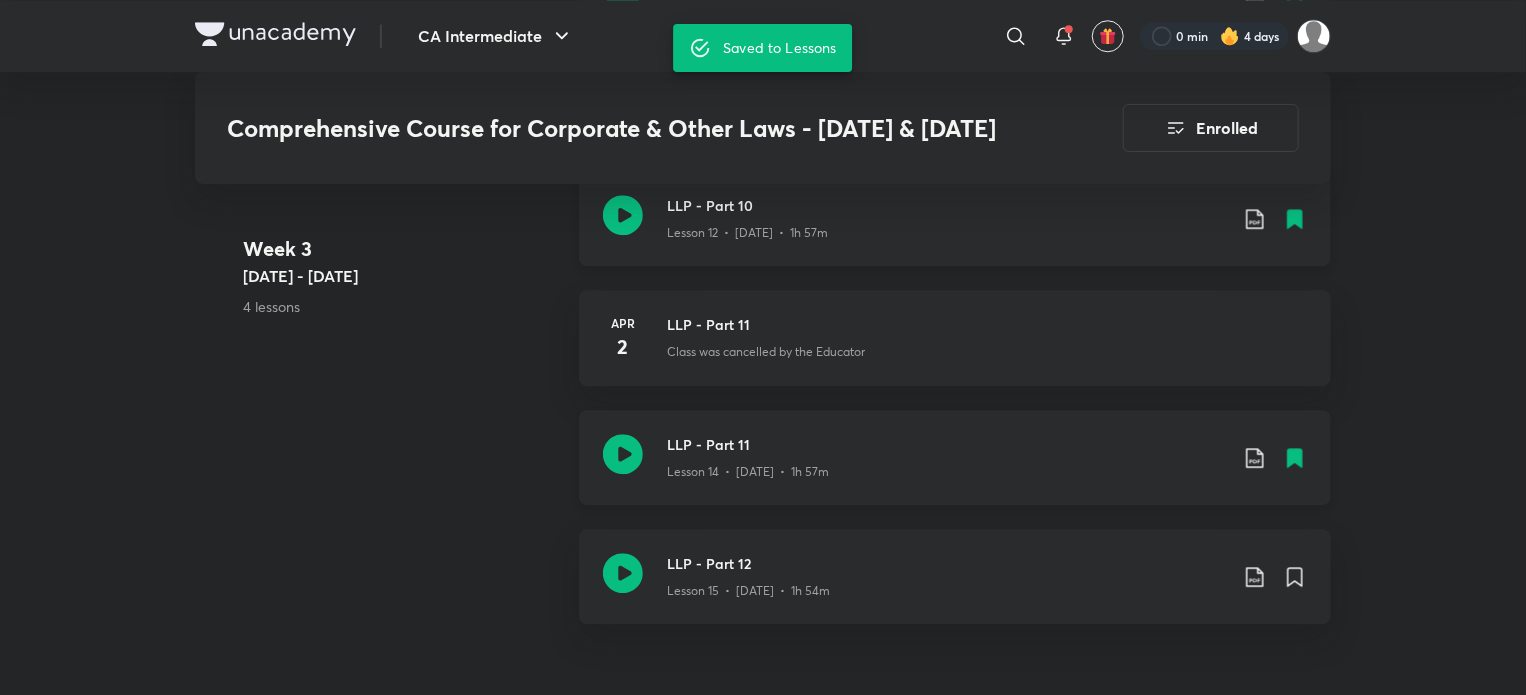 scroll, scrollTop: 2800, scrollLeft: 0, axis: vertical 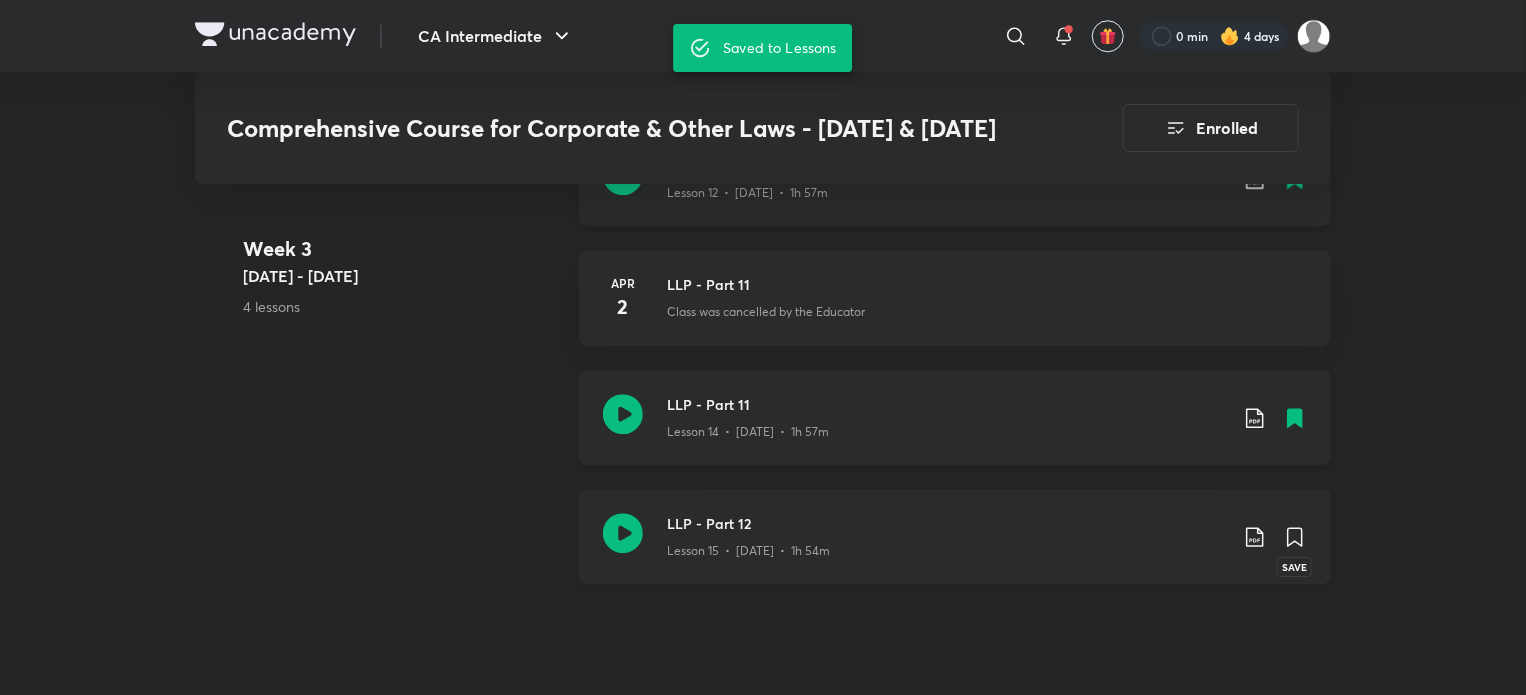 click 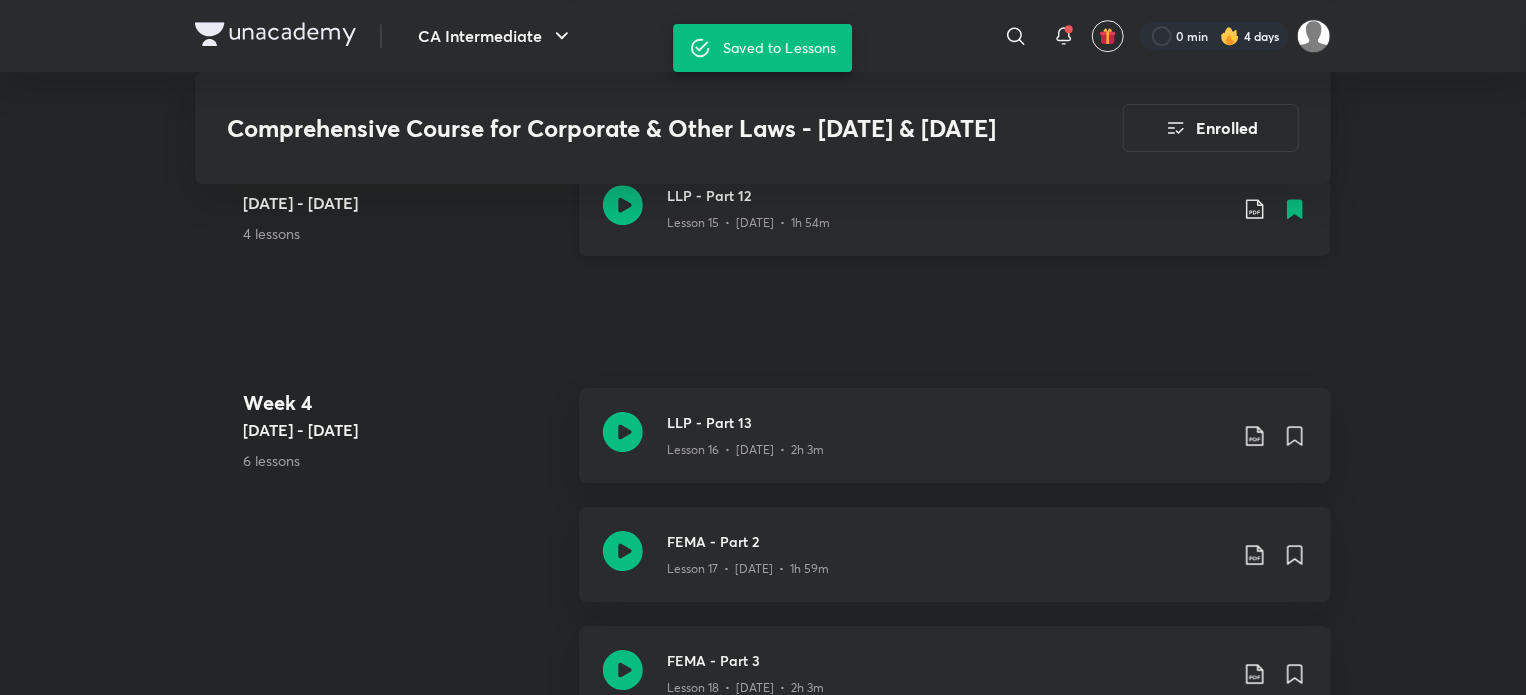 scroll, scrollTop: 3066, scrollLeft: 0, axis: vertical 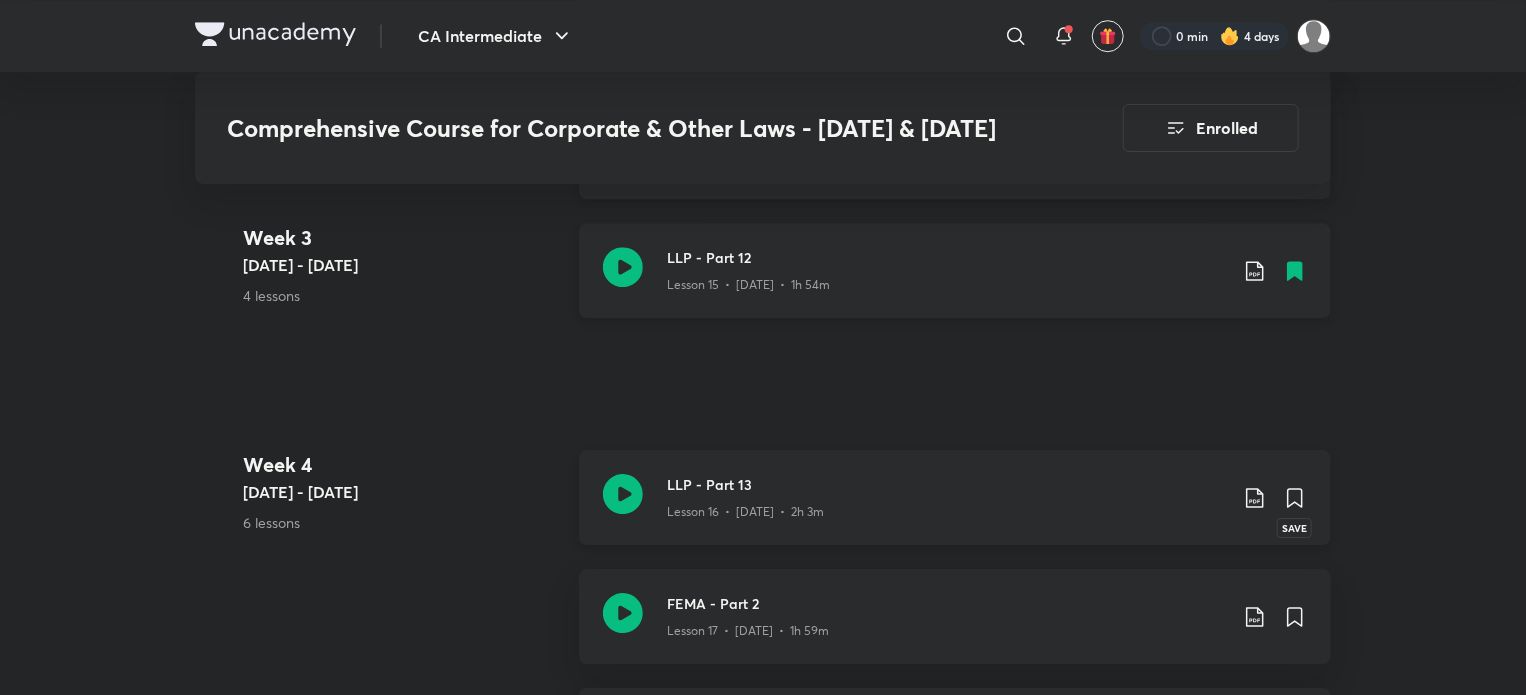 click 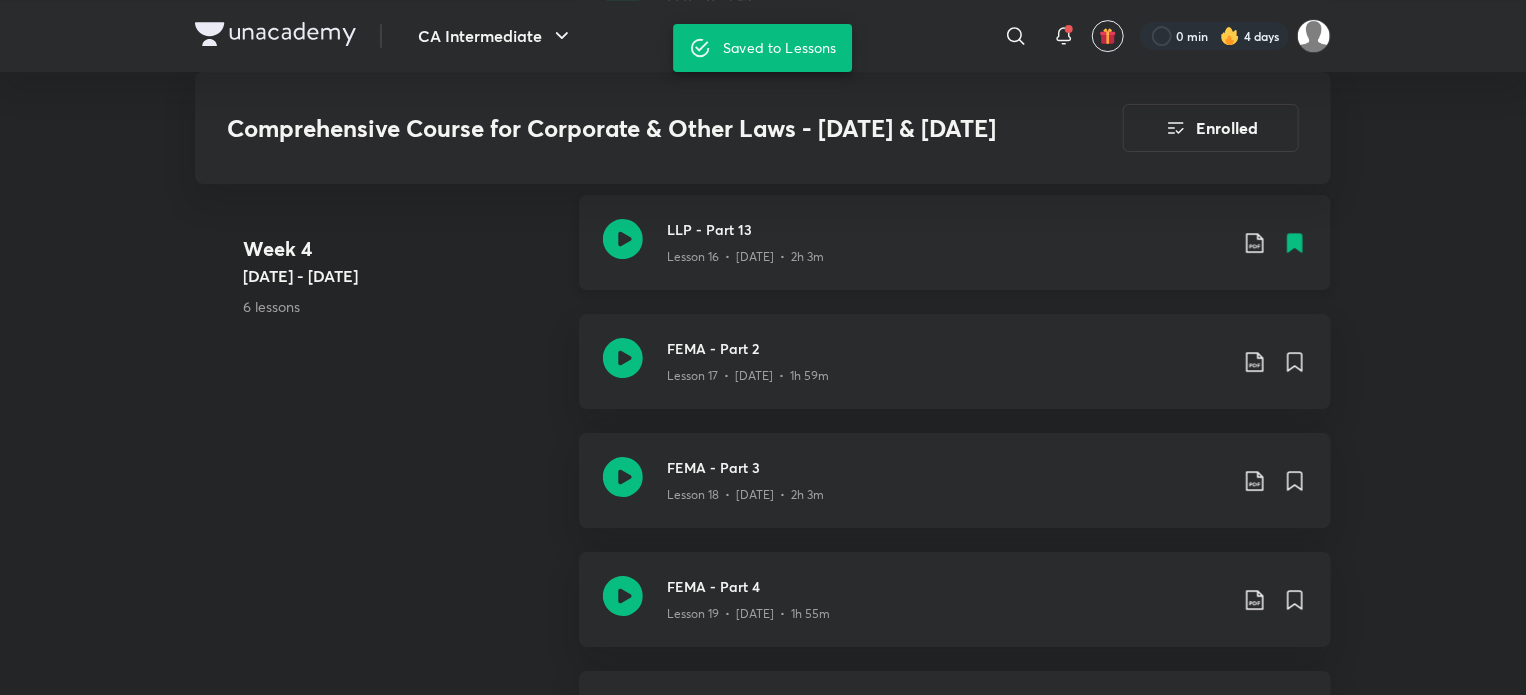 scroll, scrollTop: 3332, scrollLeft: 0, axis: vertical 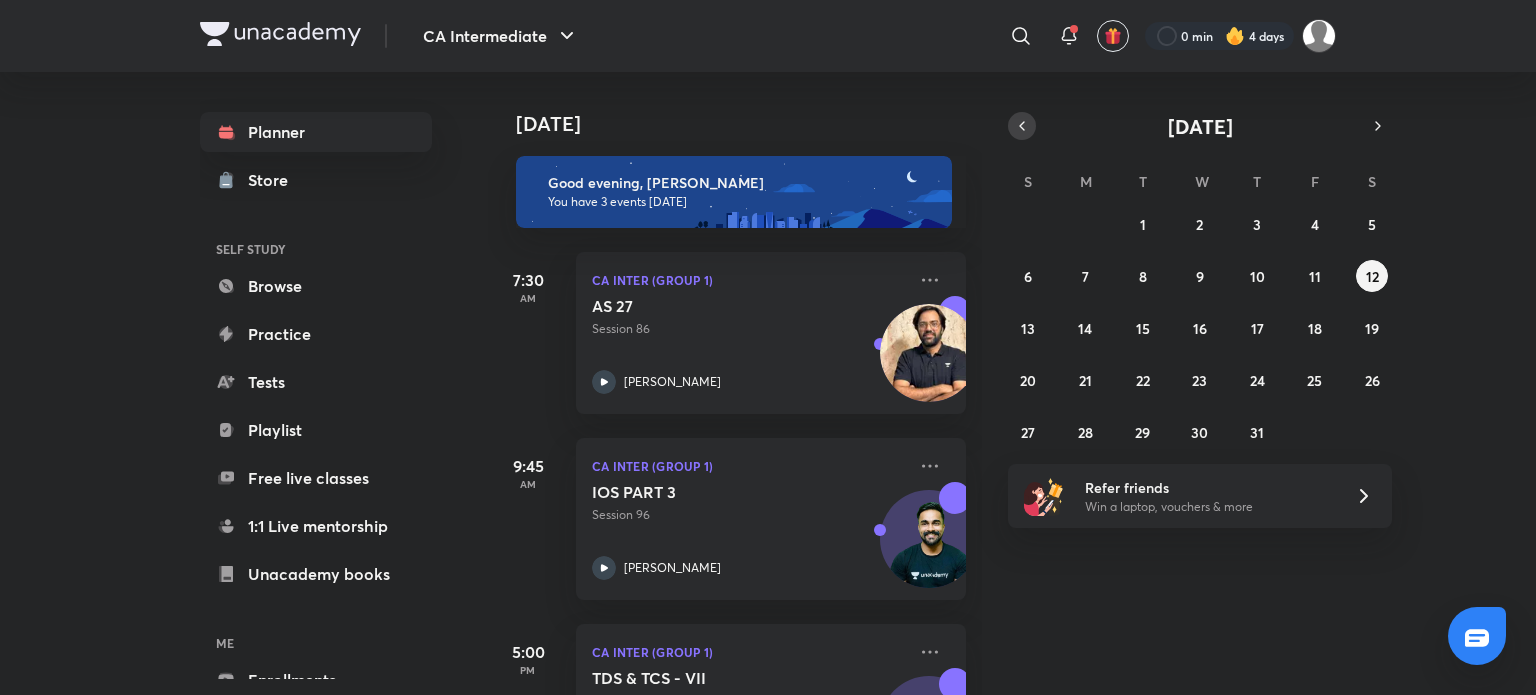 click 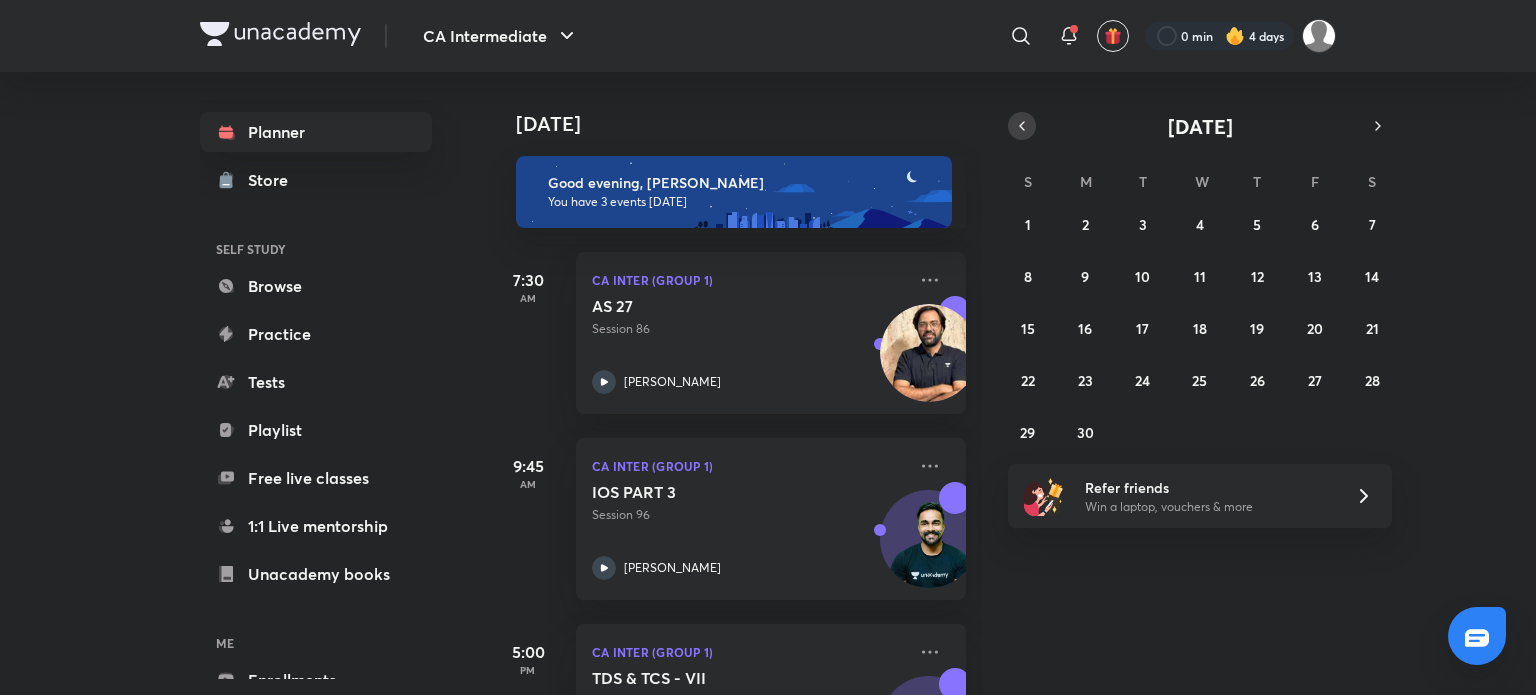 click 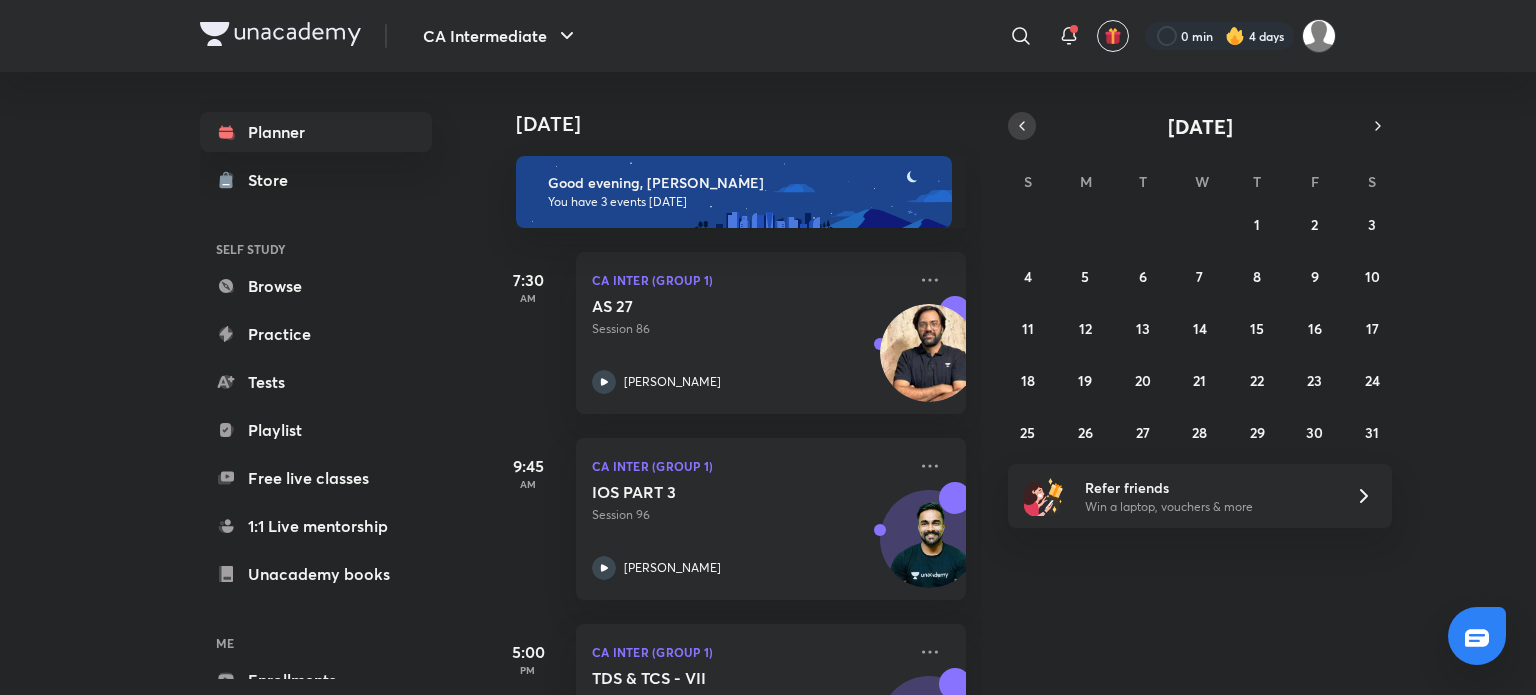 click 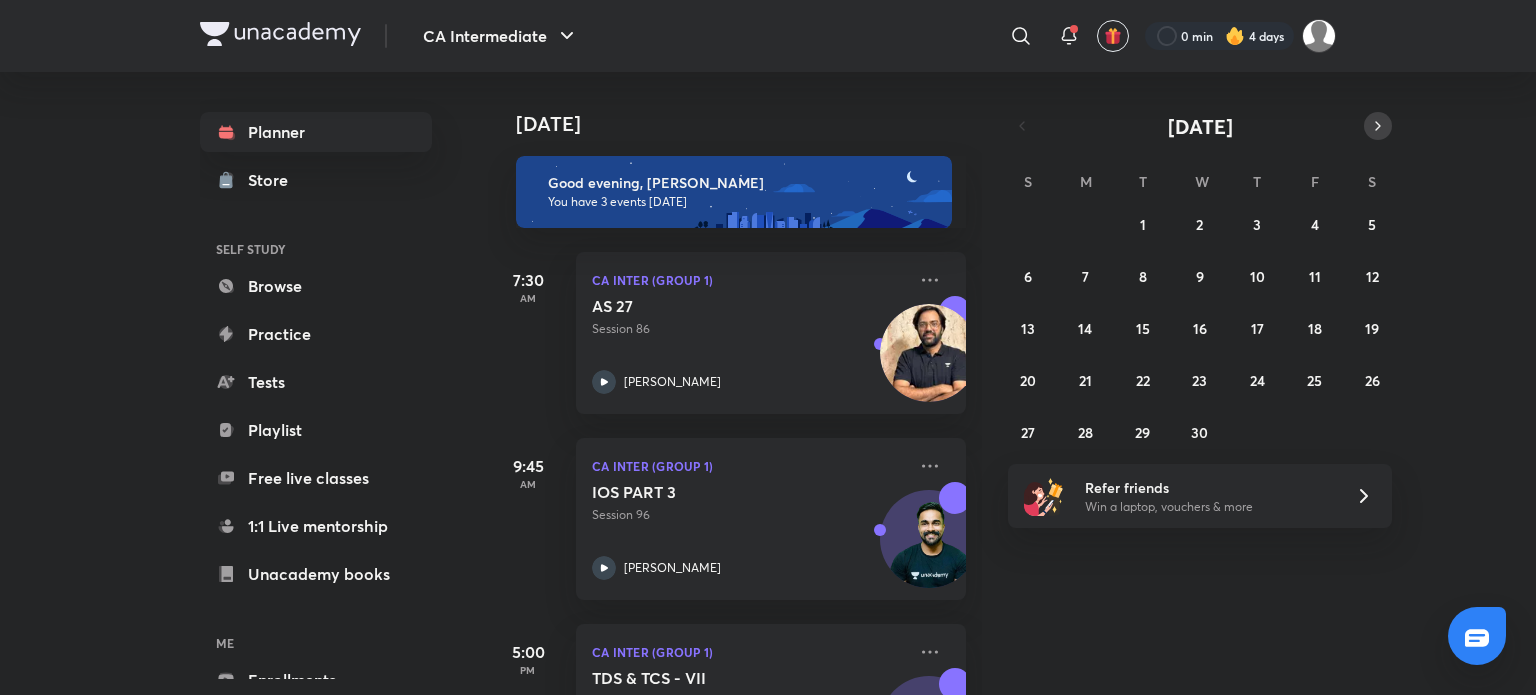 click 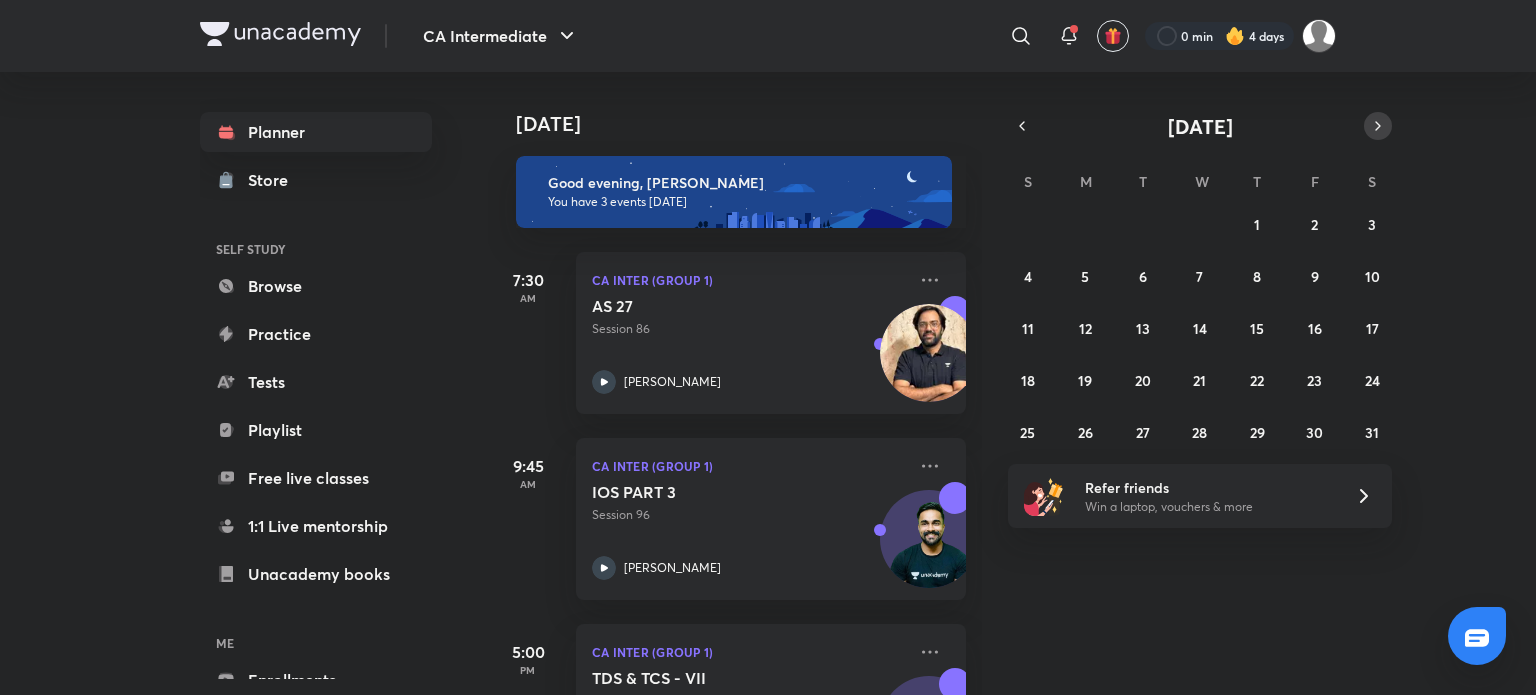 click 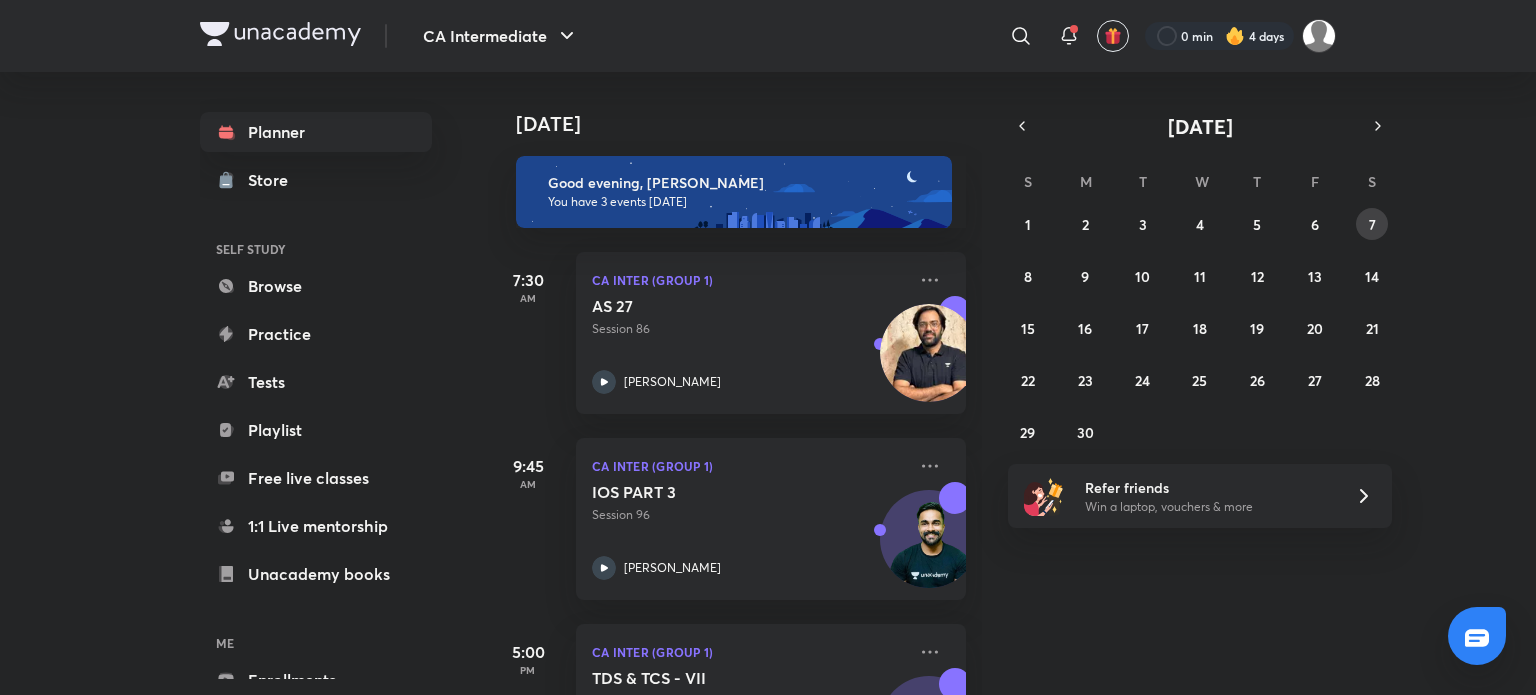 click on "7" at bounding box center [1372, 224] 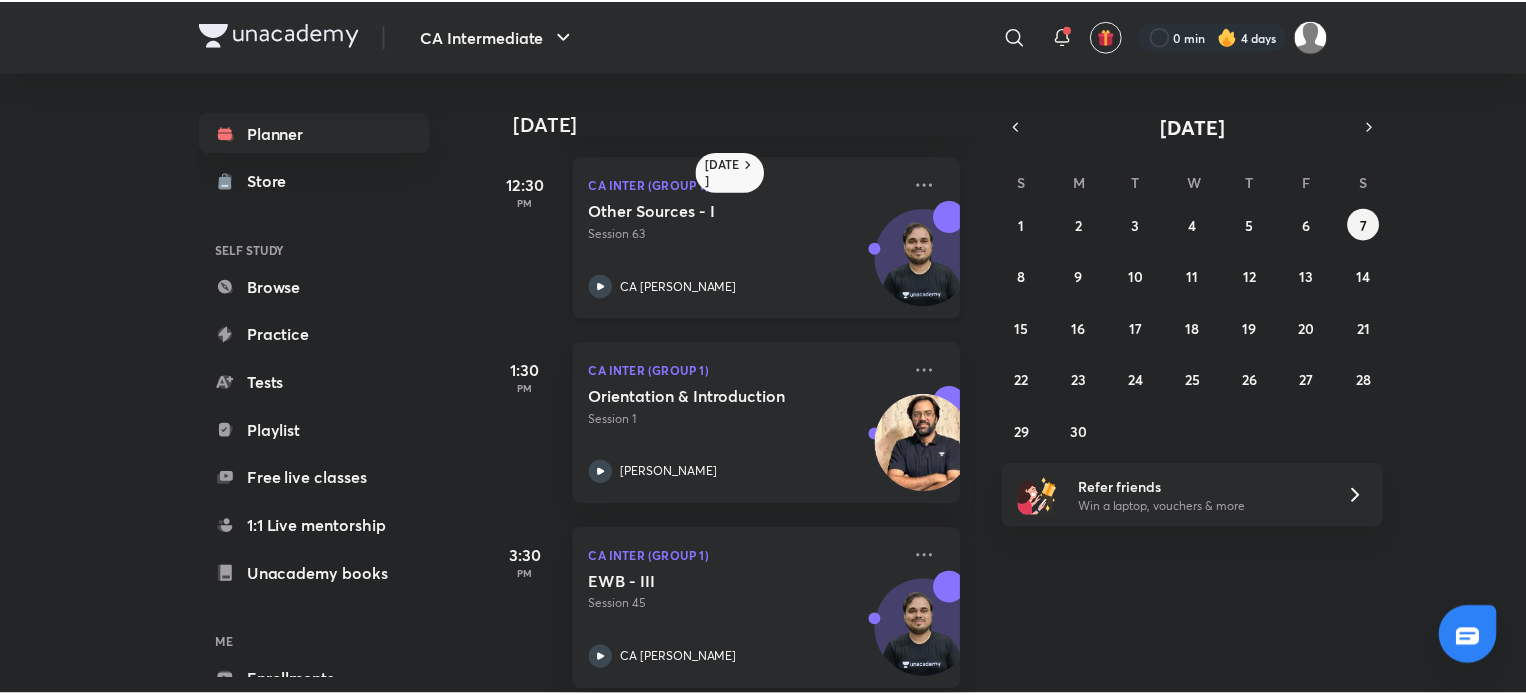 scroll, scrollTop: 960, scrollLeft: 0, axis: vertical 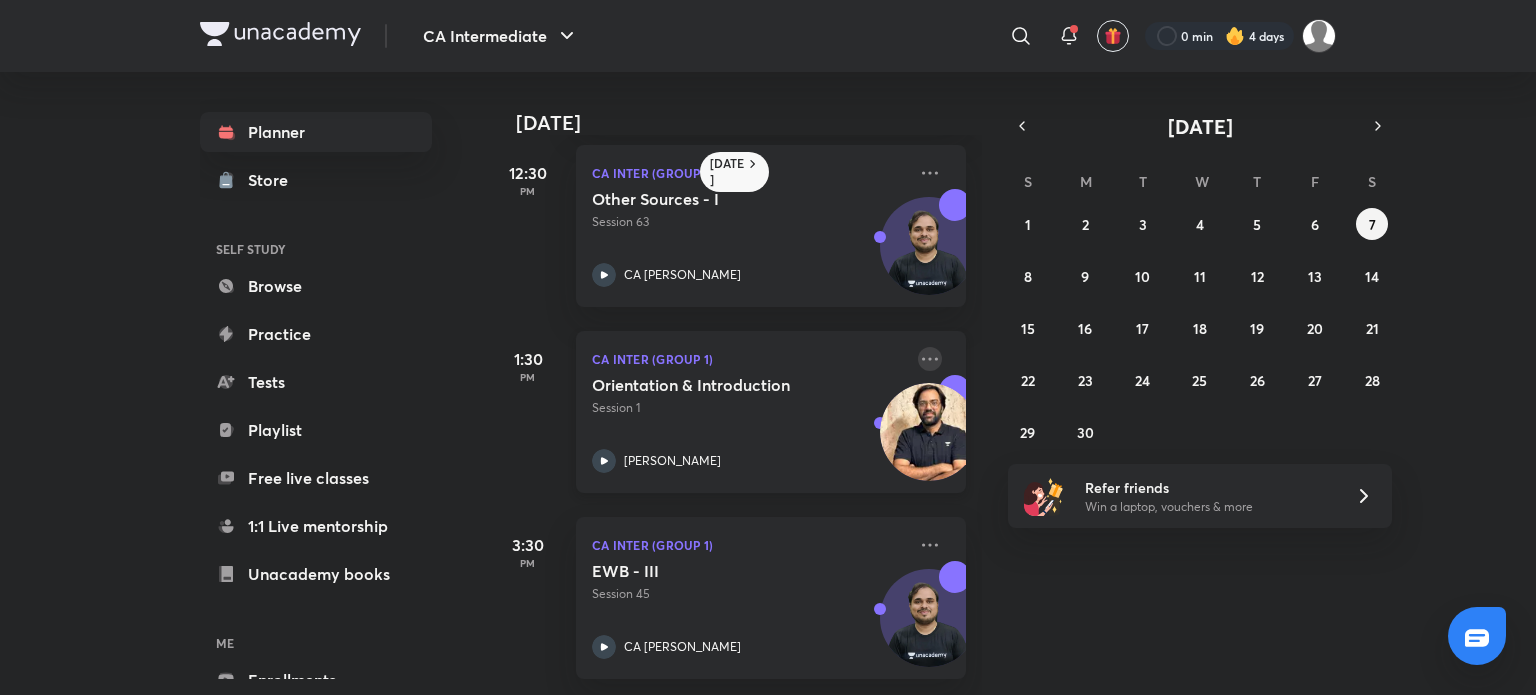 click 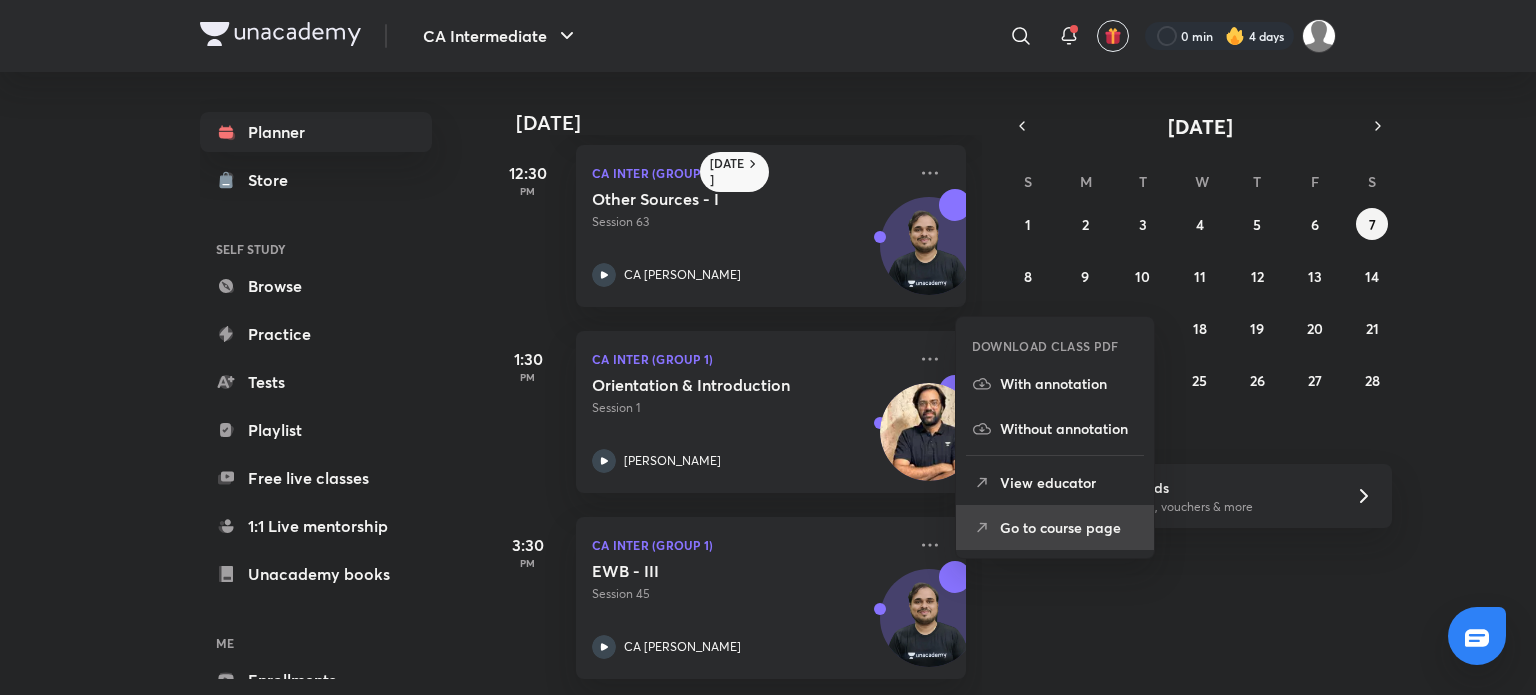 click on "Go to course page" at bounding box center [1069, 527] 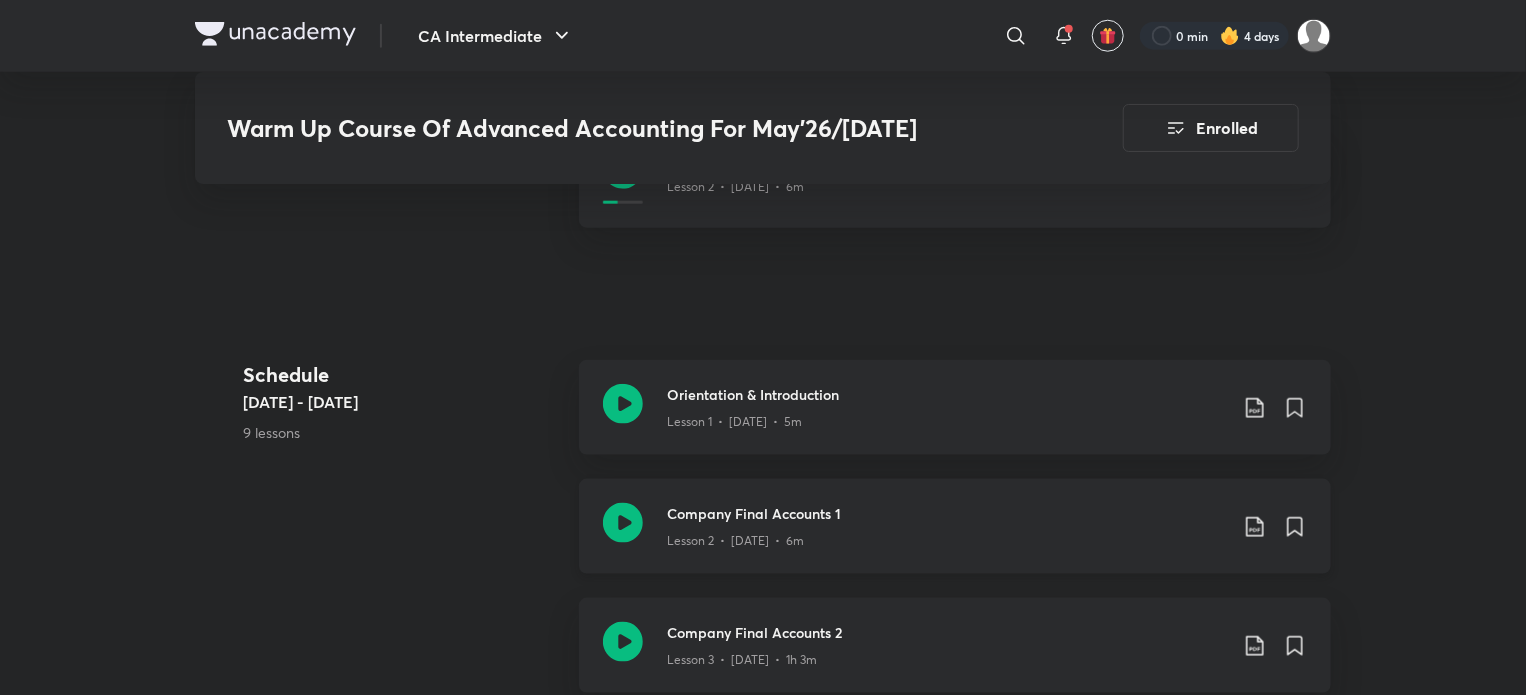 scroll, scrollTop: 1066, scrollLeft: 0, axis: vertical 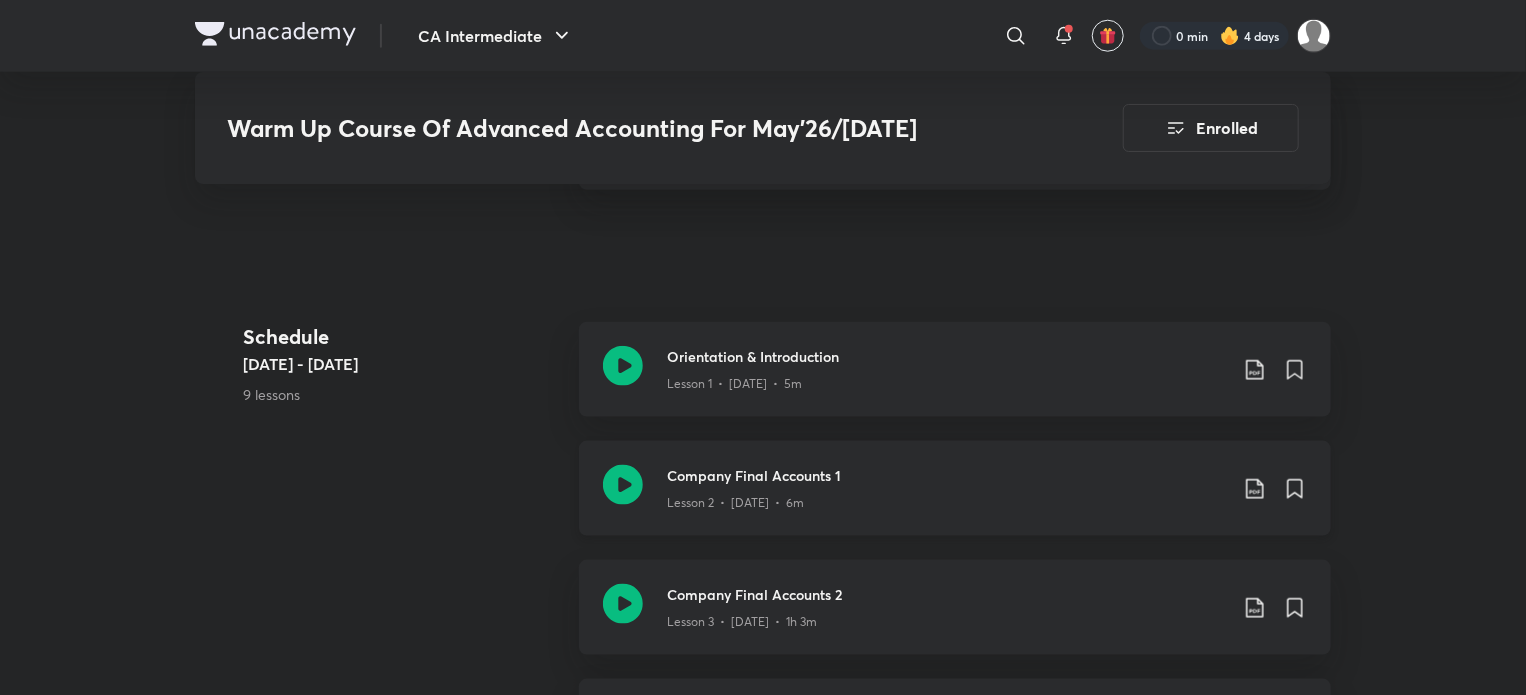 click 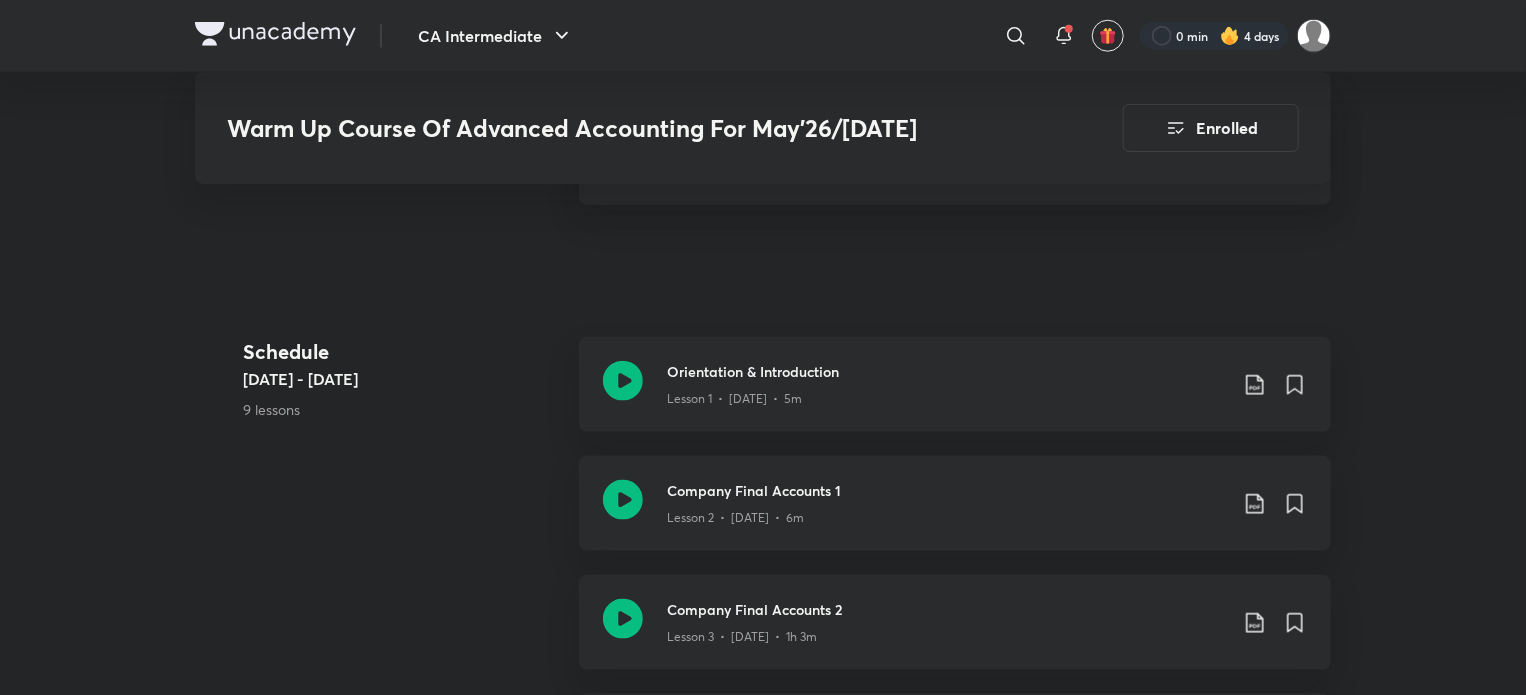 scroll, scrollTop: 1200, scrollLeft: 0, axis: vertical 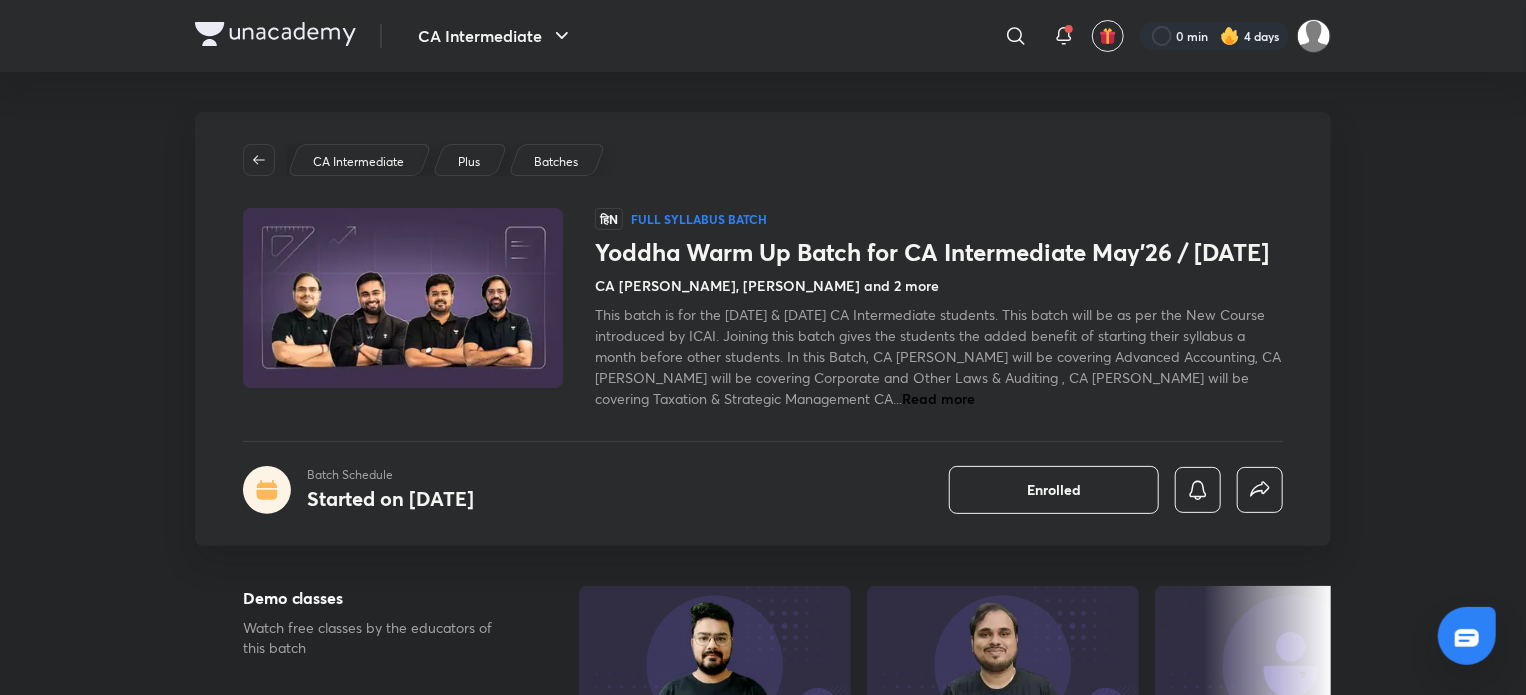 click at bounding box center [275, 34] 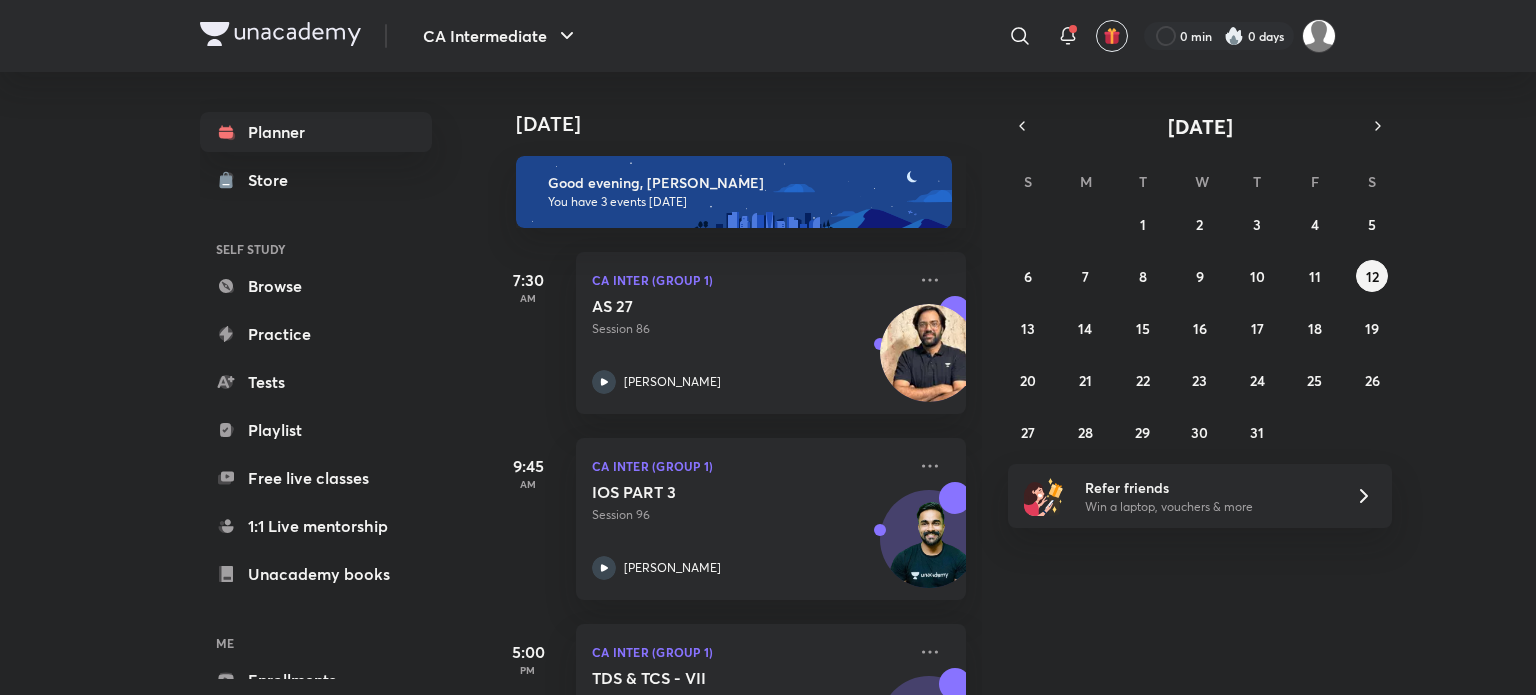 scroll, scrollTop: 0, scrollLeft: 0, axis: both 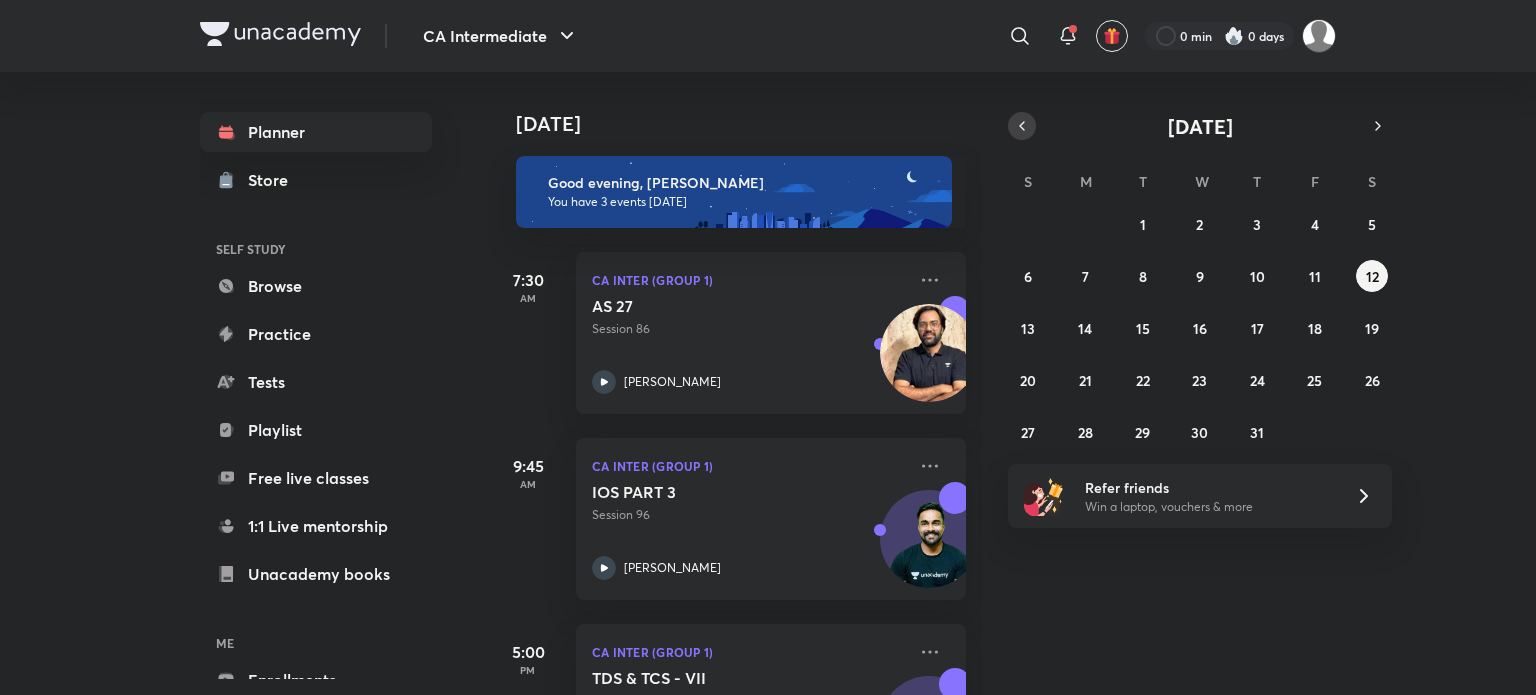 click at bounding box center [1022, 126] 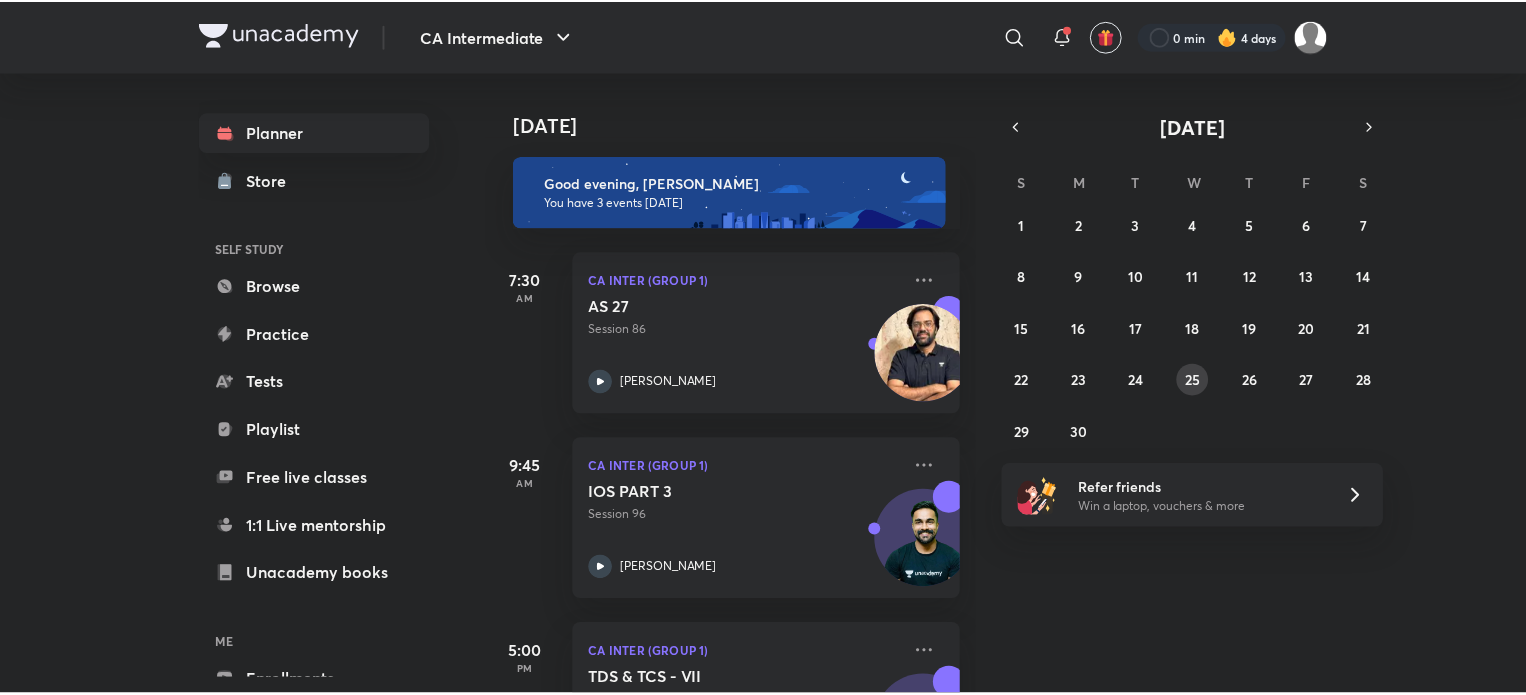 scroll, scrollTop: 0, scrollLeft: 0, axis: both 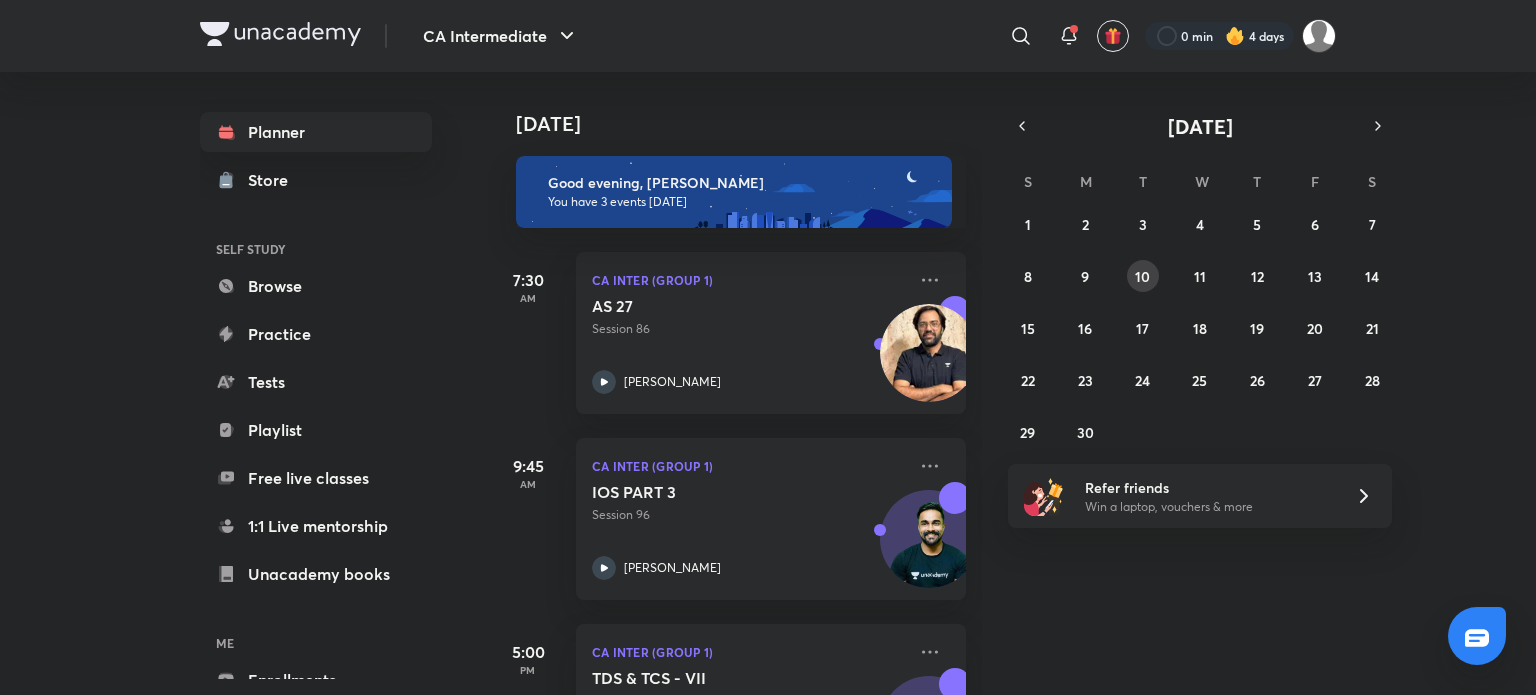 click on "10" at bounding box center [1143, 276] 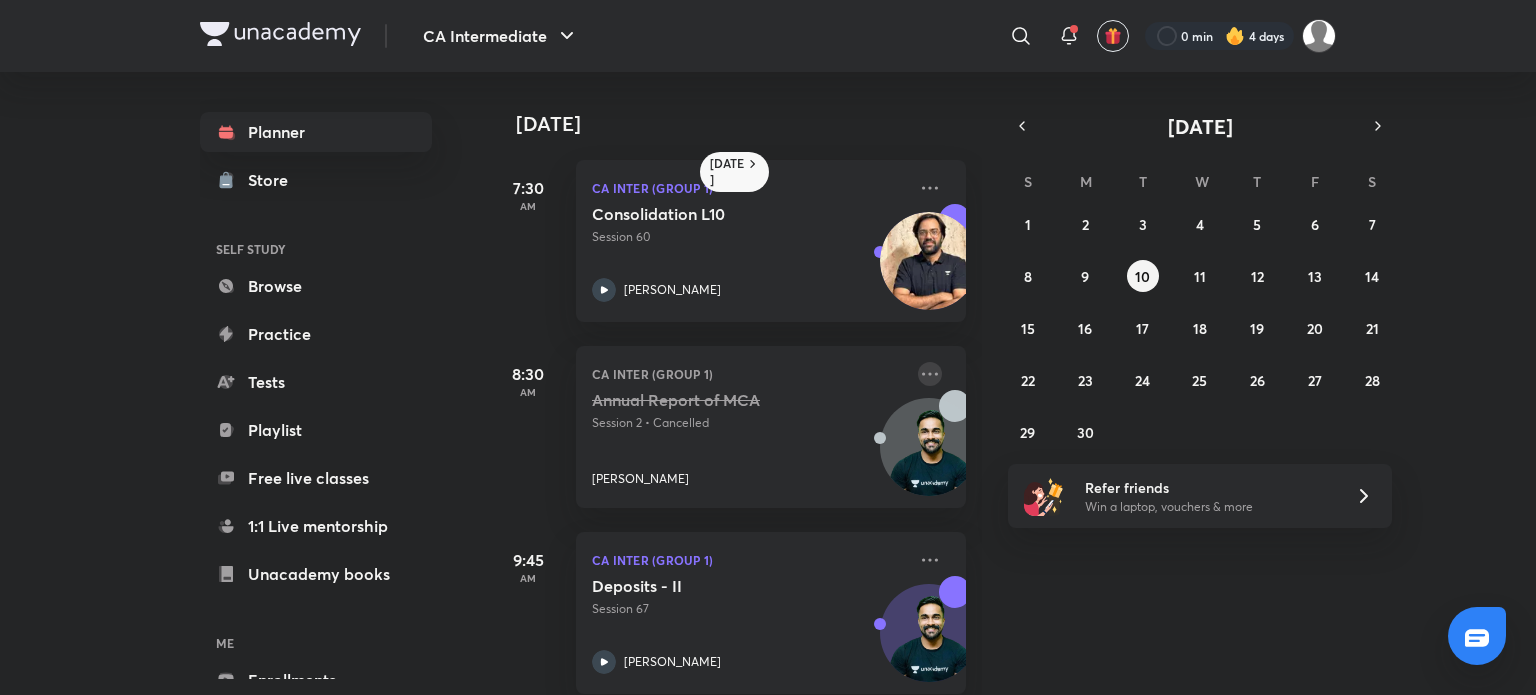 click 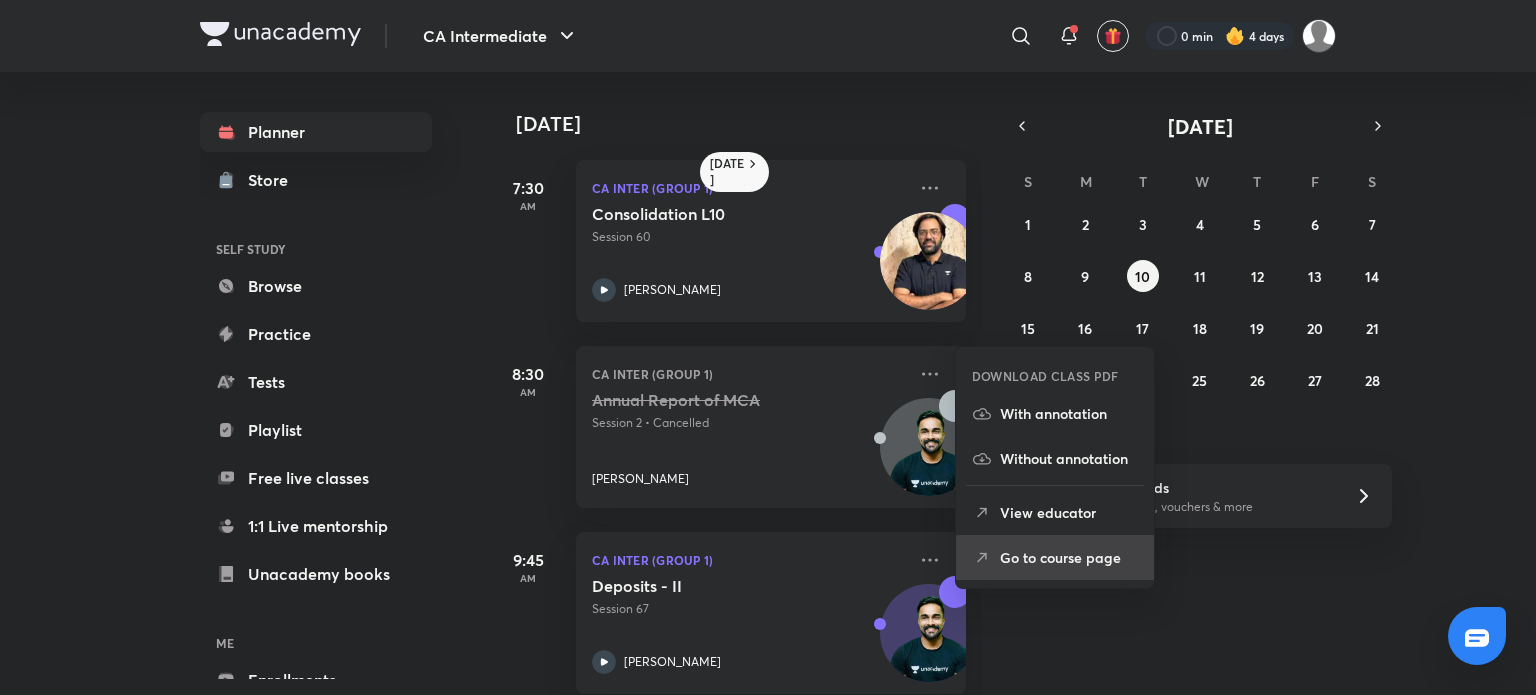 click on "Go to course page" at bounding box center (1069, 557) 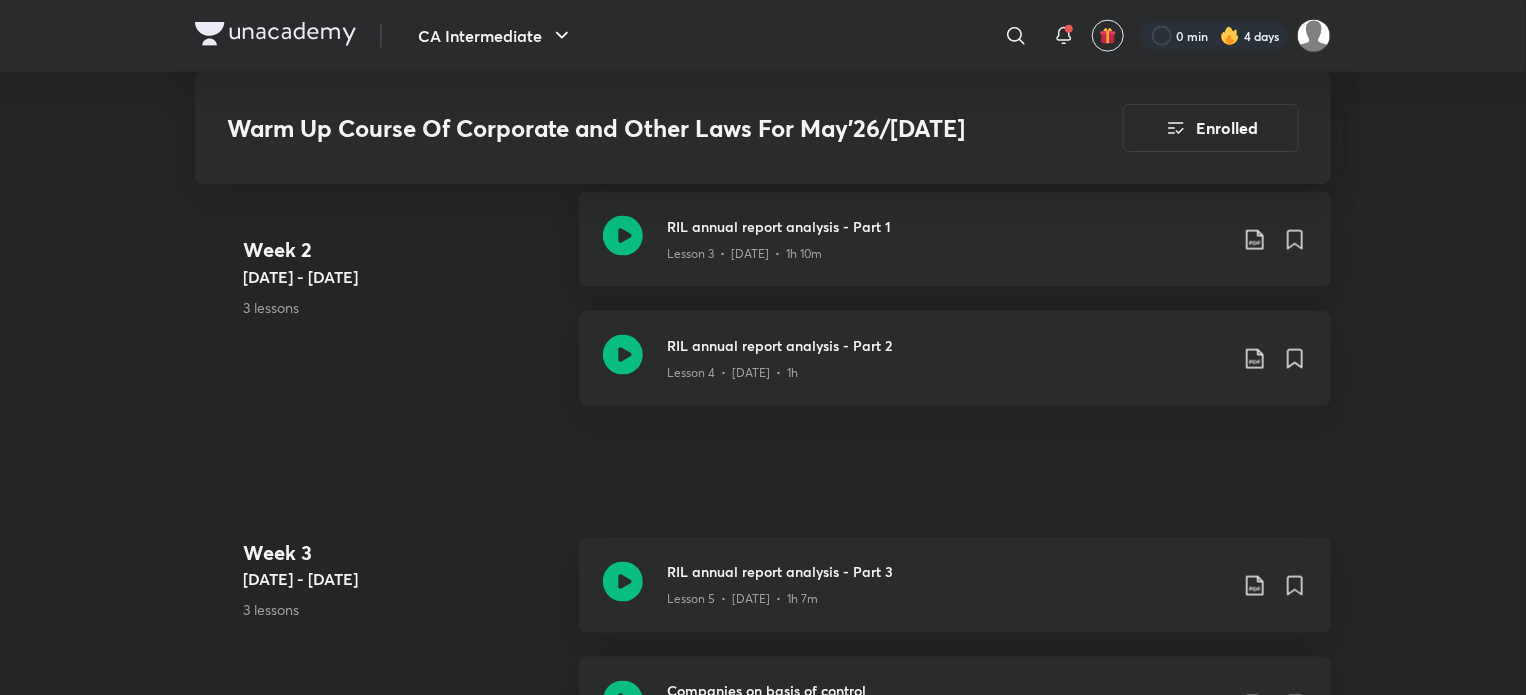 scroll, scrollTop: 1200, scrollLeft: 0, axis: vertical 